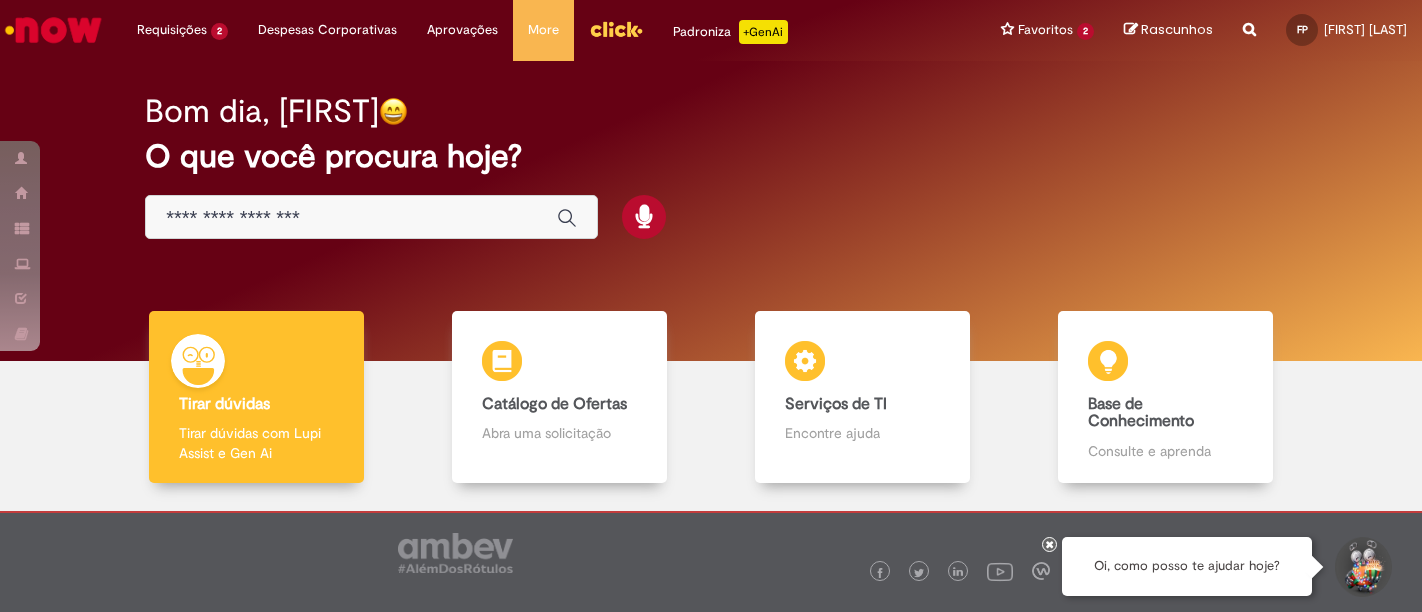 scroll, scrollTop: 0, scrollLeft: 0, axis: both 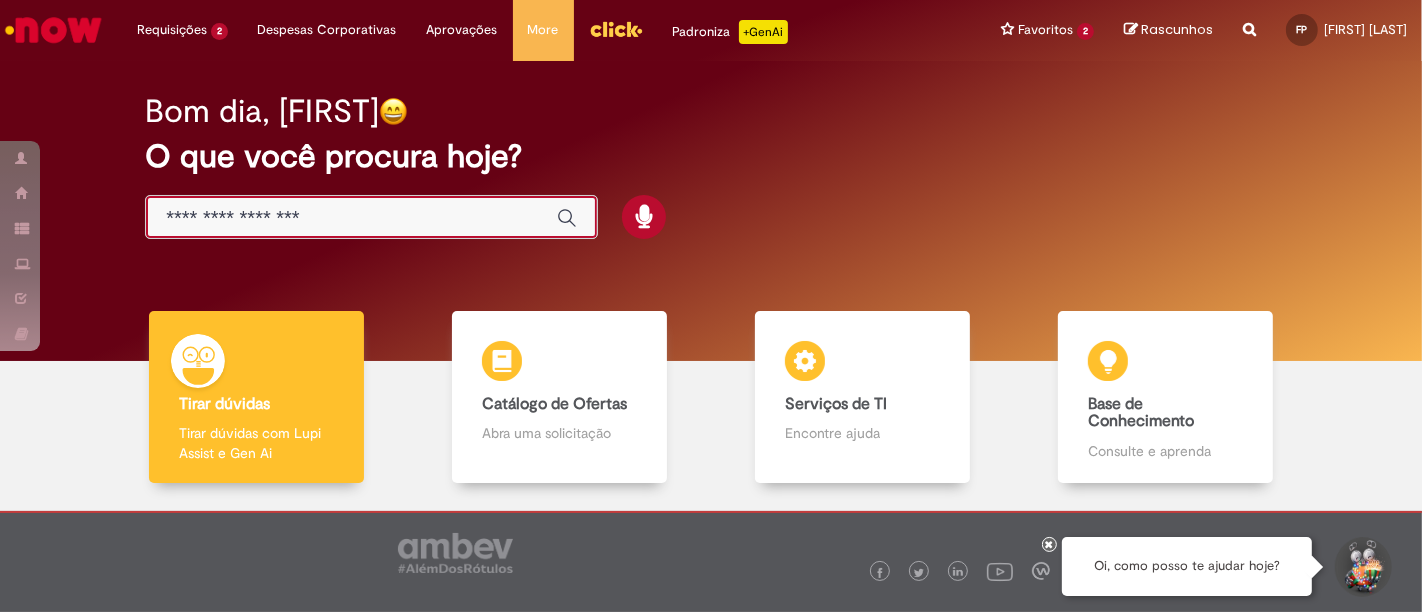 click at bounding box center (351, 218) 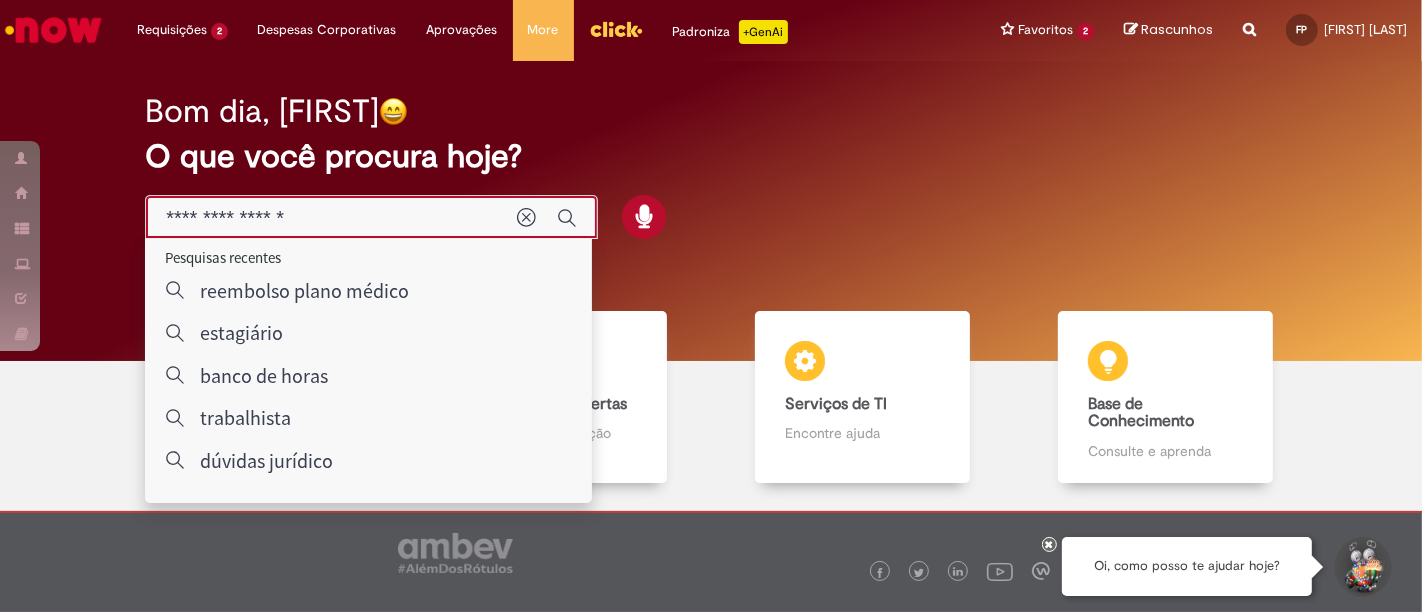 type on "**********" 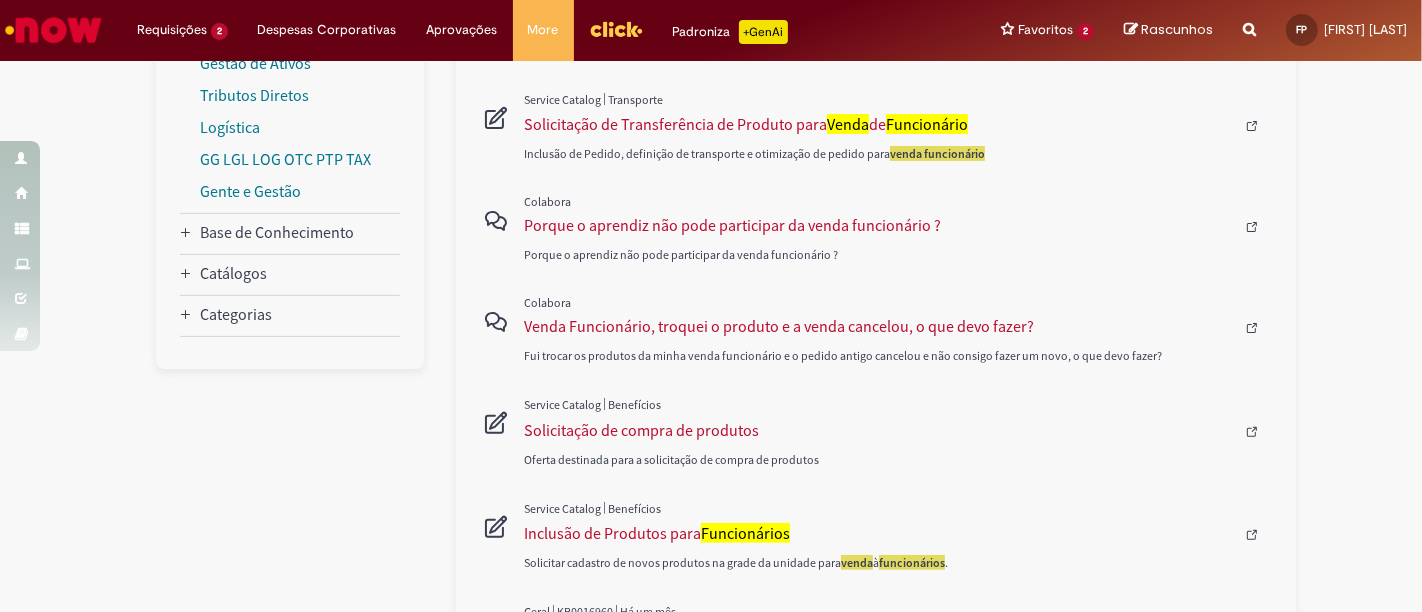 scroll, scrollTop: 555, scrollLeft: 0, axis: vertical 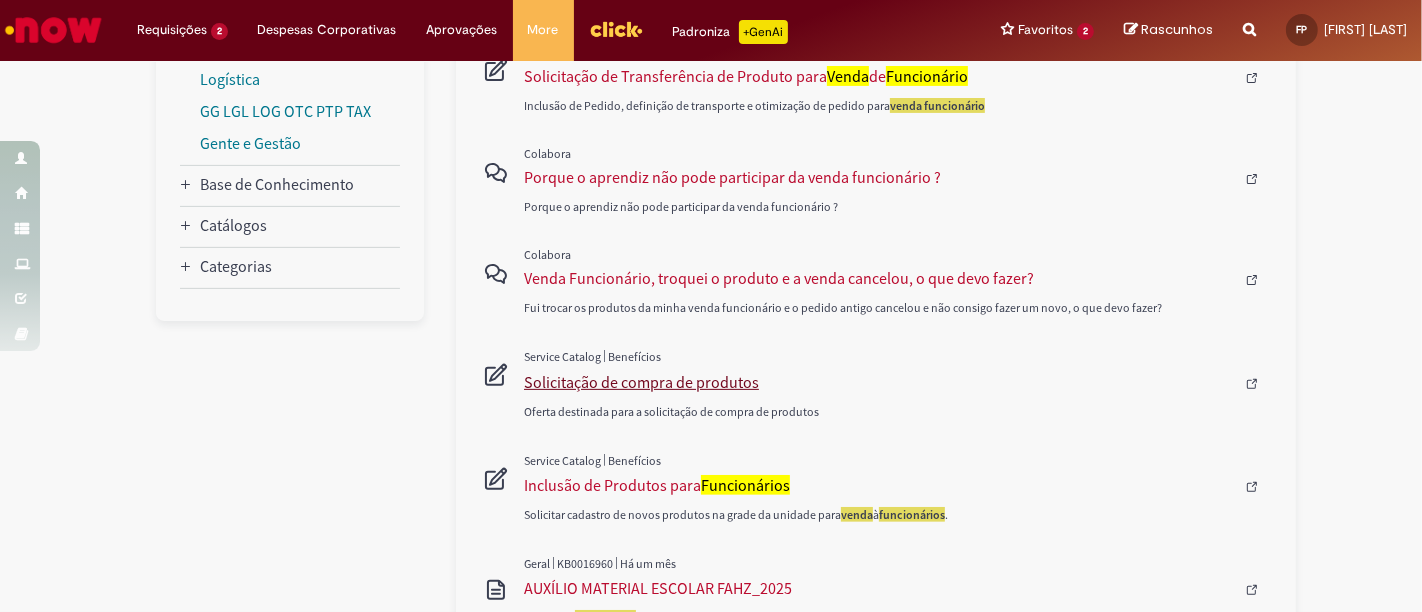 click on "Solicitação de compra de produtos" at bounding box center (879, 382) 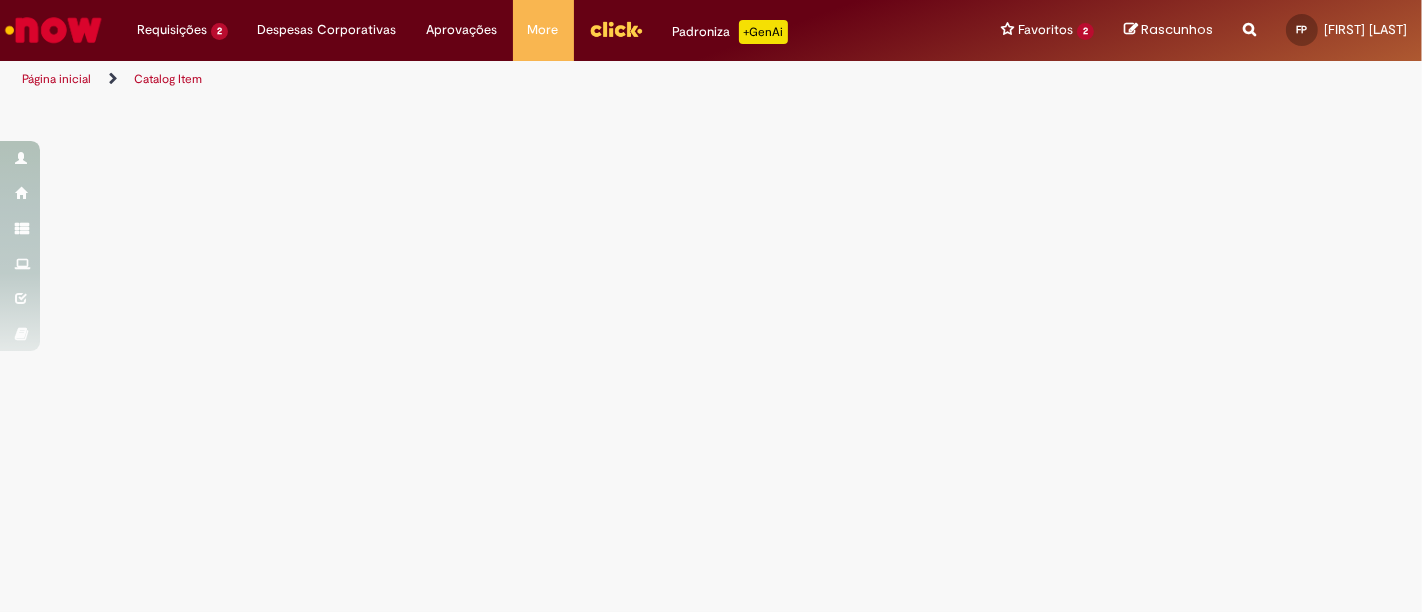 scroll, scrollTop: 0, scrollLeft: 0, axis: both 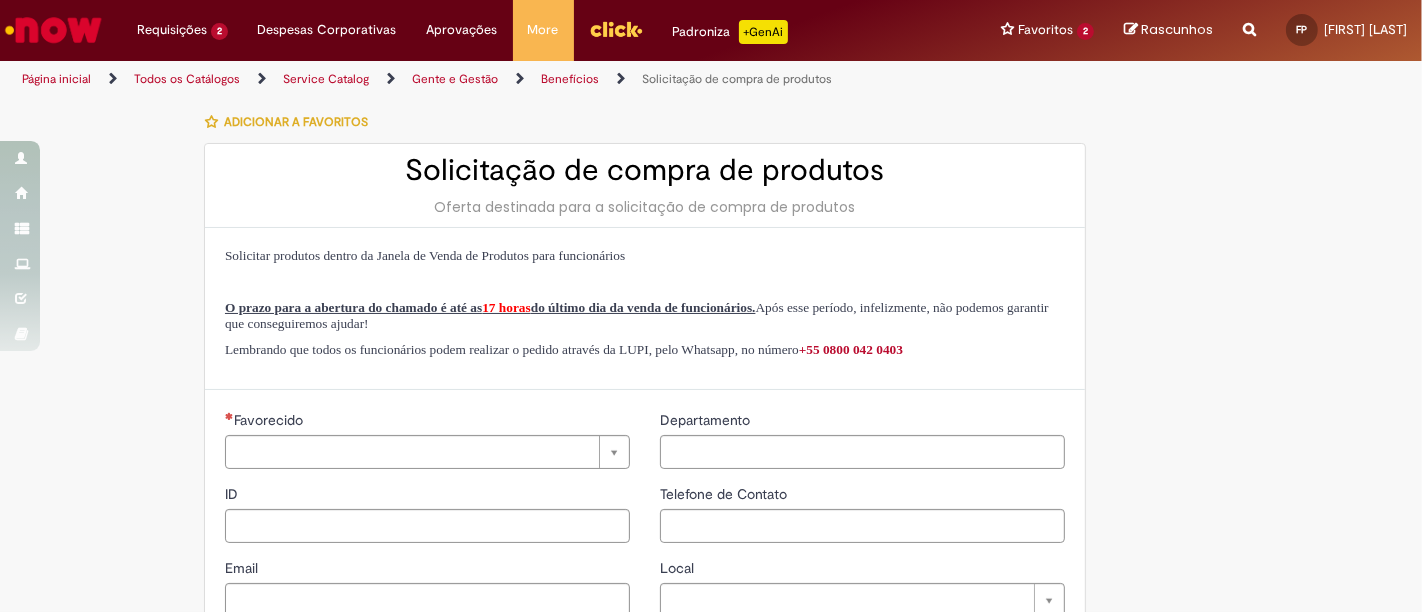 type on "********" 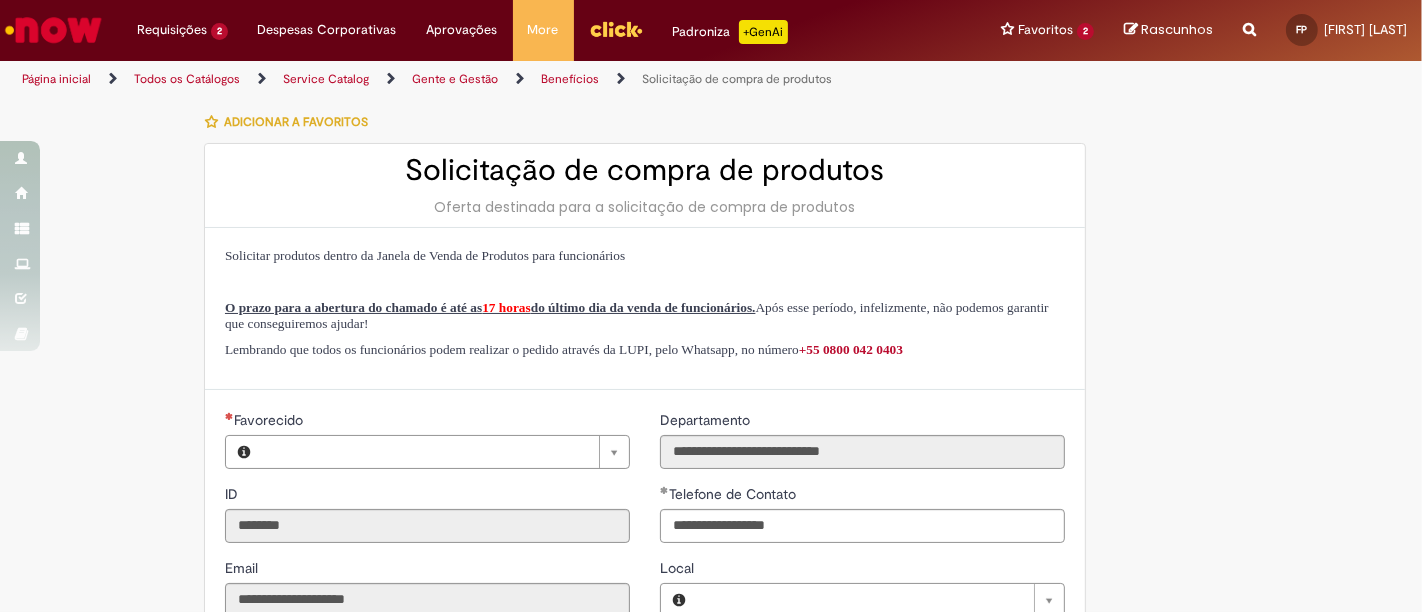 type on "**********" 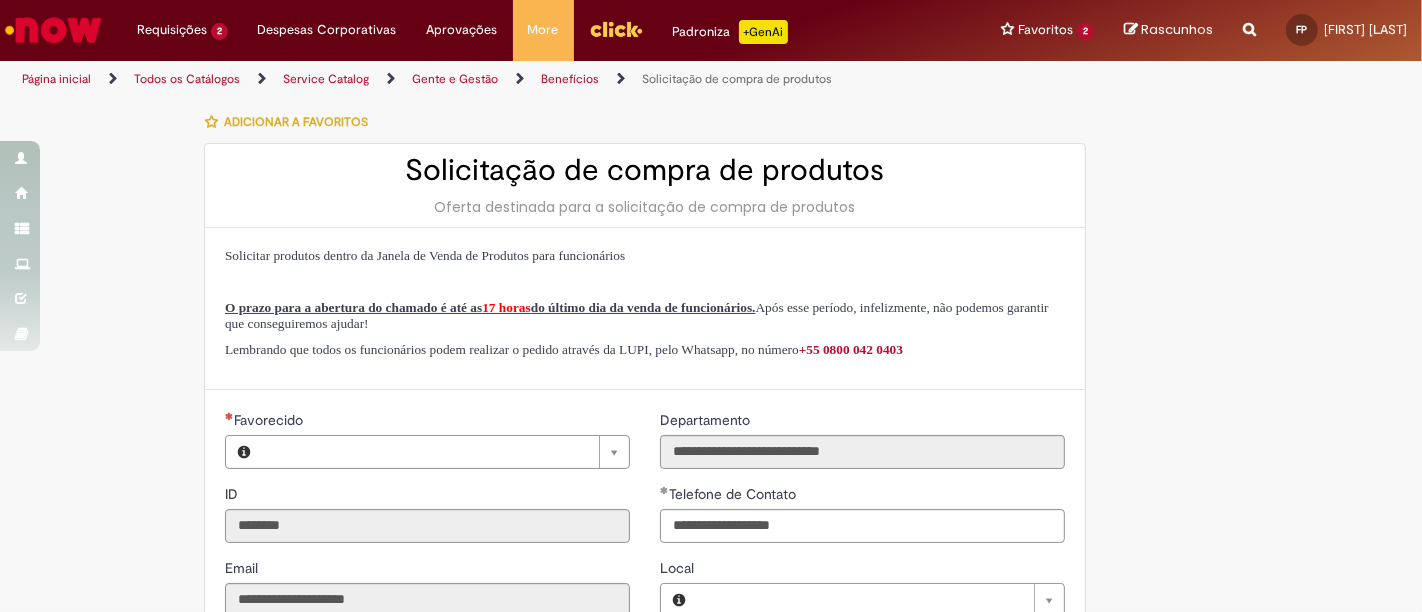 type on "**********" 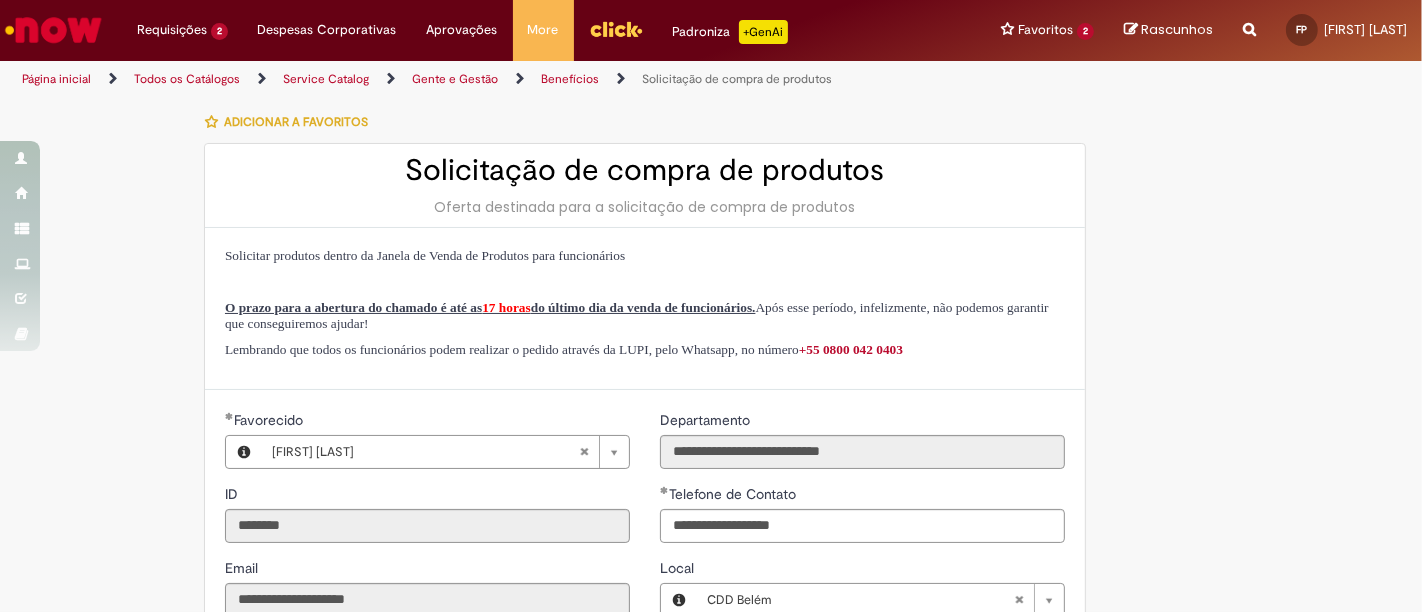 click on "**********" at bounding box center [711, 698] 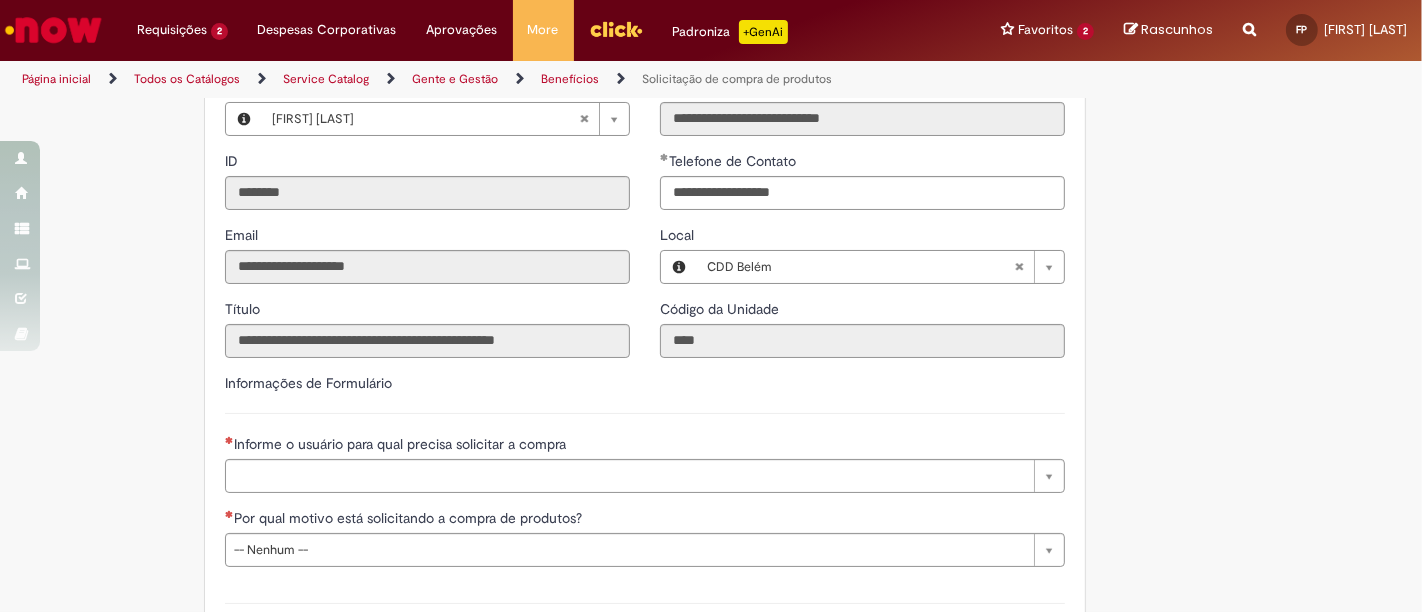 scroll, scrollTop: 444, scrollLeft: 0, axis: vertical 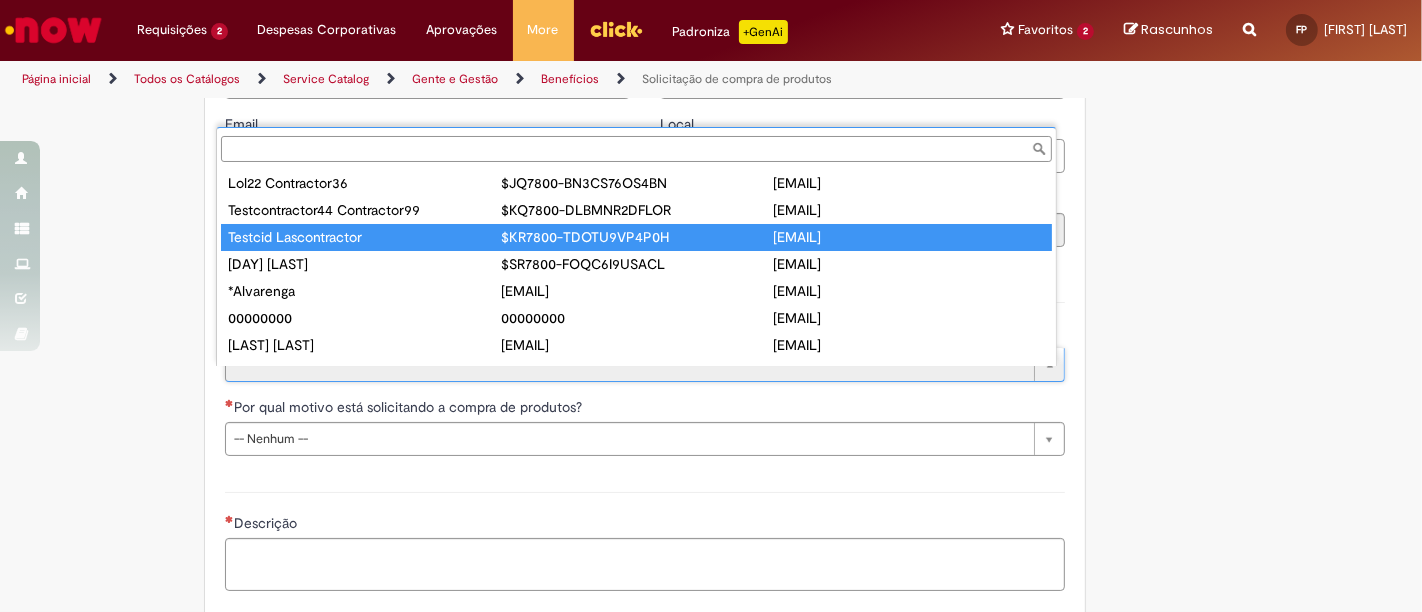 paste on "********" 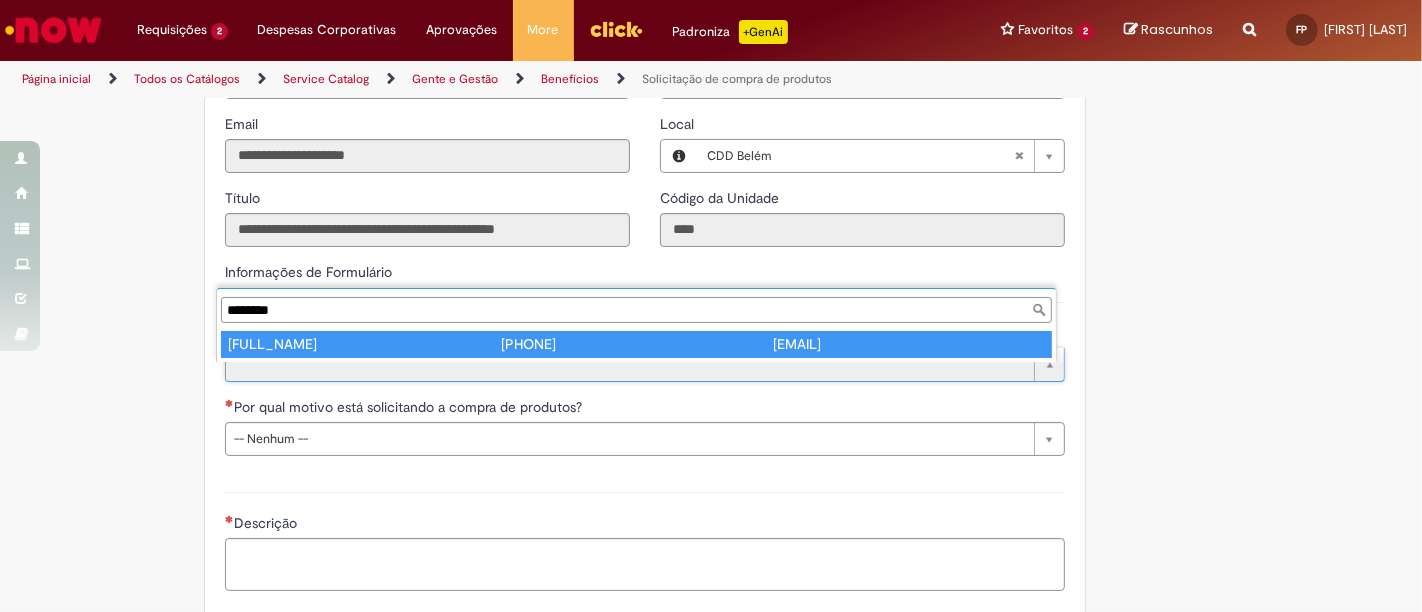type on "********" 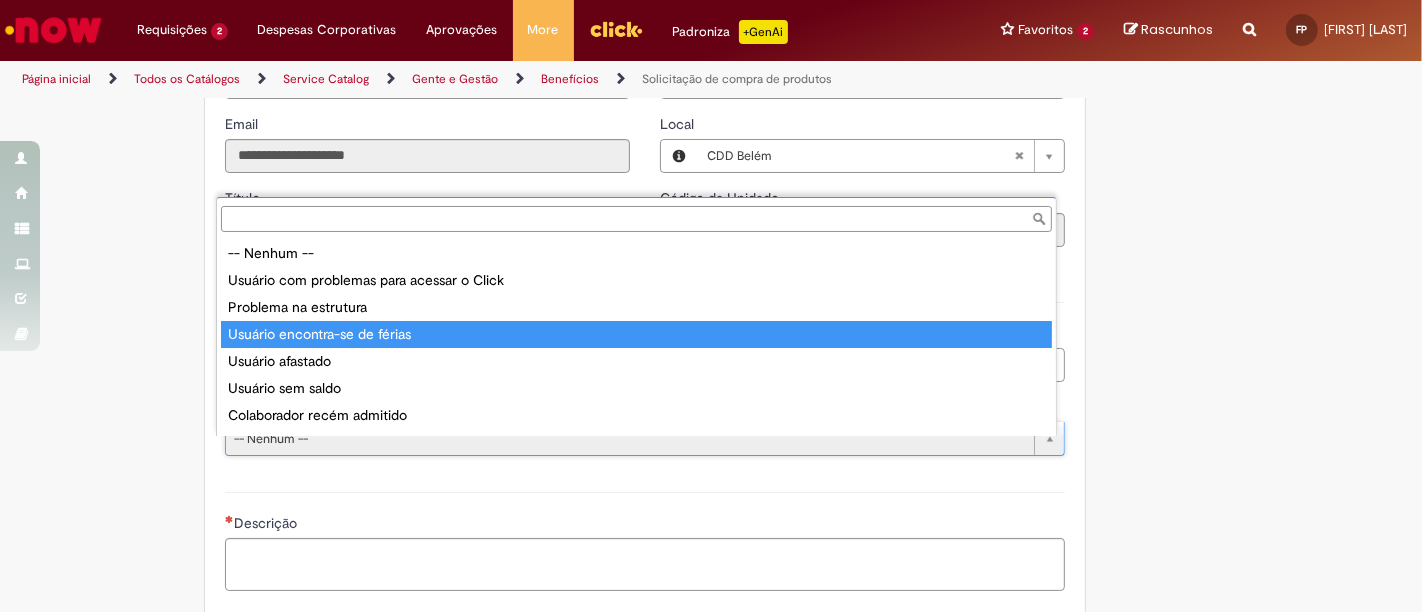 type on "**********" 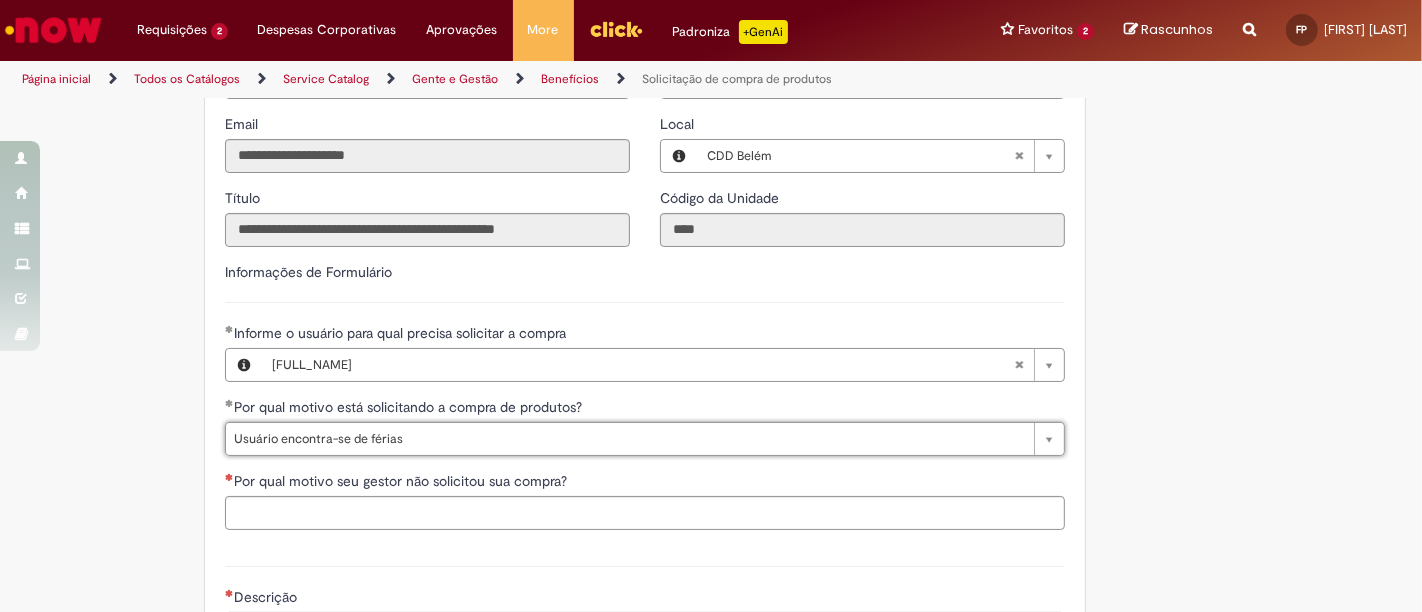 click on "Tire dúvidas com LupiAssist    +GenAI
Oi! Eu sou LupiAssist, uma Inteligência Artificial Generativa em constante aprendizado   Meu conteúdo é monitorado para trazer uma melhor experiência
Dúvidas comuns:
Só mais um instante, estou consultando nossas bases de conhecimento  e escrevendo a melhor resposta pra você!
Title
Lorem ipsum dolor sit amet    Fazer uma nova pergunta
Gerei esta resposta utilizando IA Generativa em conjunto com os nossos padrões. Em caso de divergência, os documentos oficiais prevalecerão.
Saiba mais em:
Ou ligue para:
E aí, te ajudei?
Sim, obrigado!" at bounding box center [711, 292] 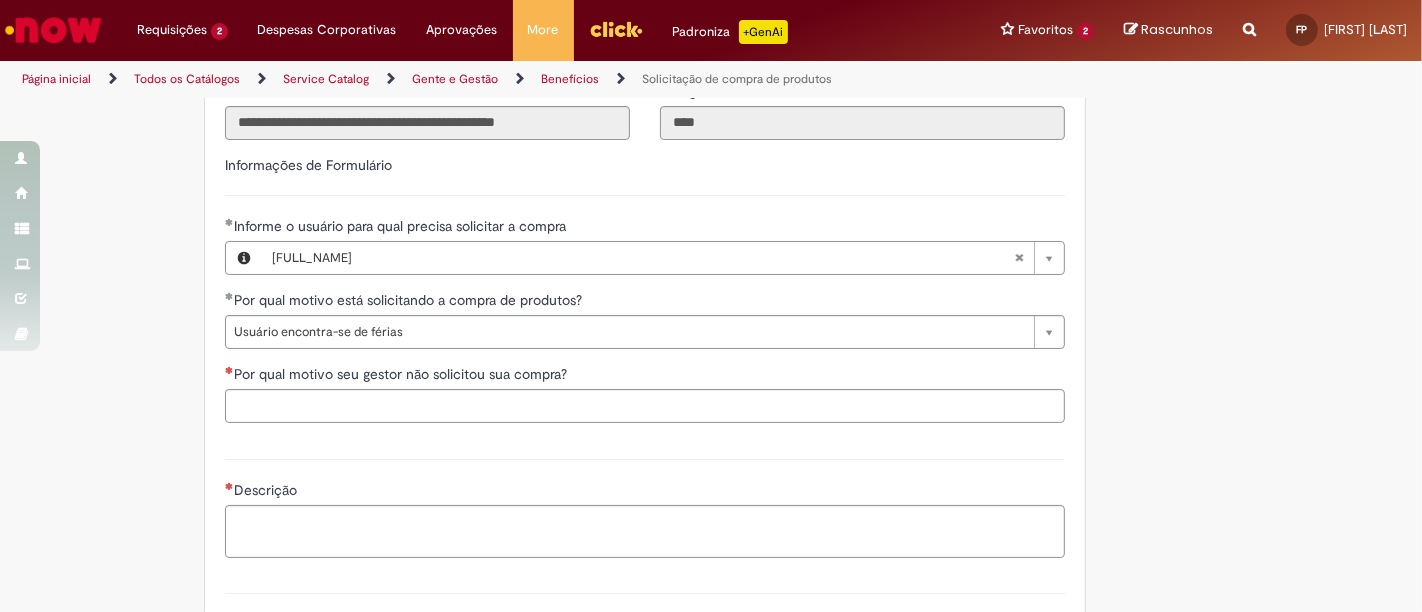 scroll, scrollTop: 555, scrollLeft: 0, axis: vertical 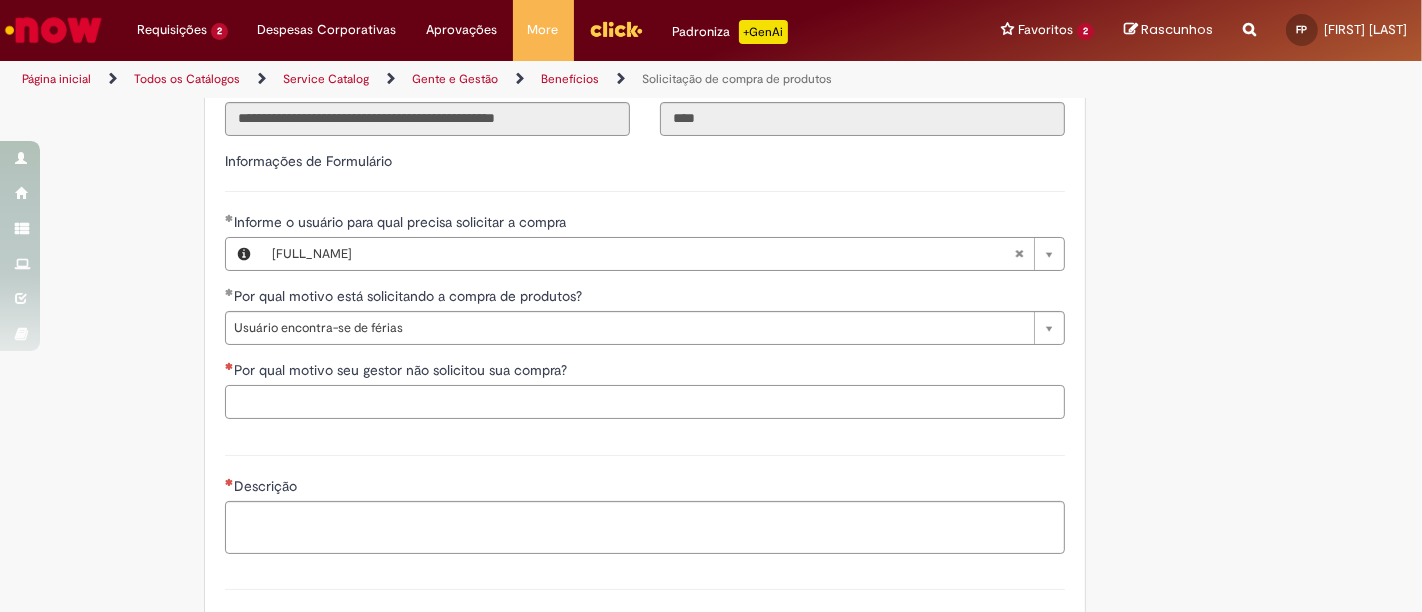click on "Por qual motivo seu gestor não solicitou sua compra?" at bounding box center (645, 402) 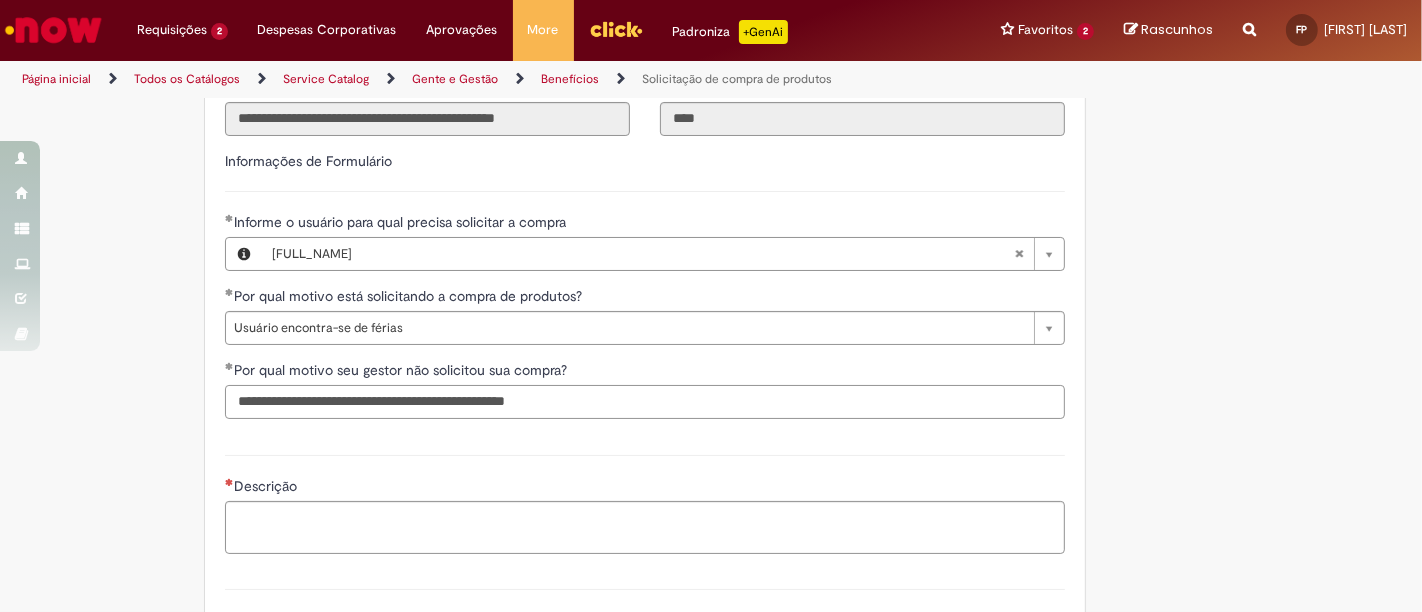 scroll, scrollTop: 666, scrollLeft: 0, axis: vertical 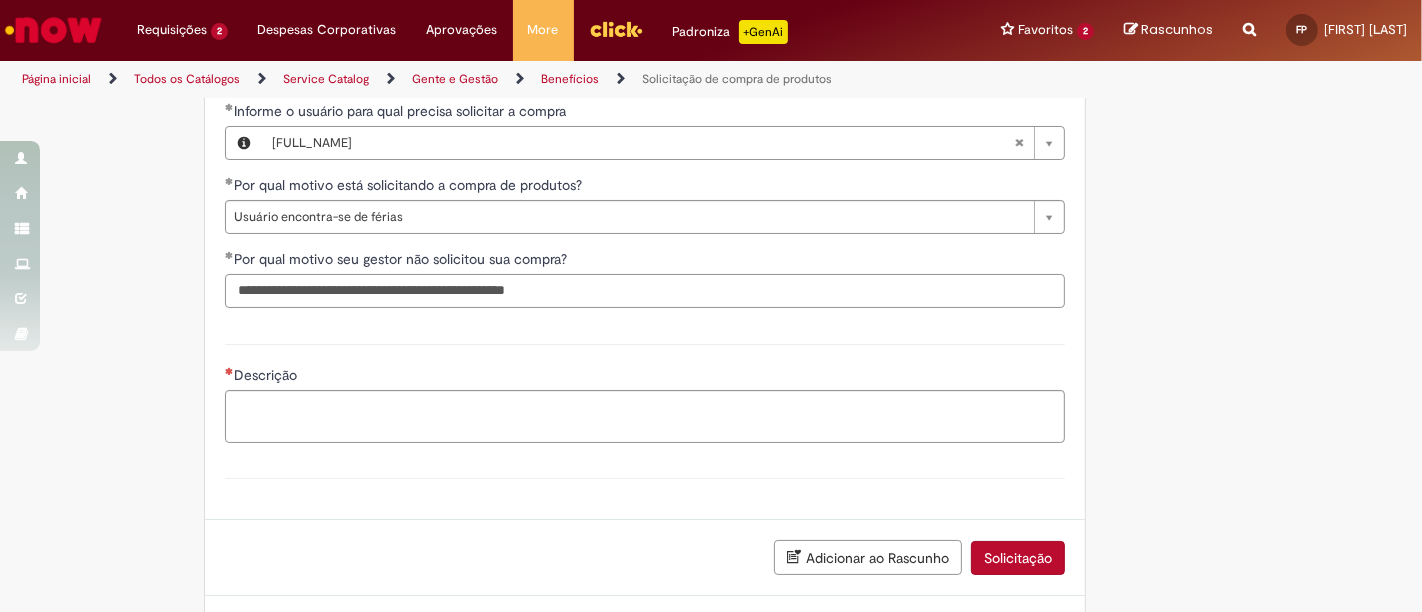 type on "**********" 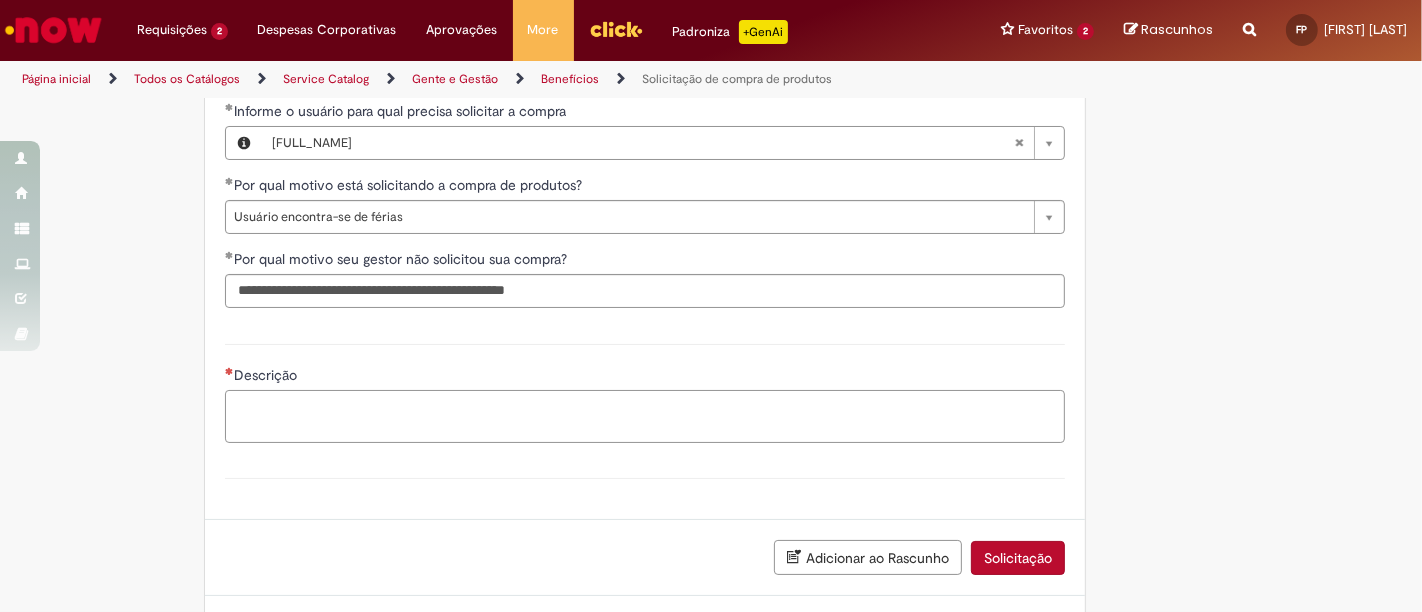 click on "Descrição" at bounding box center [645, 416] 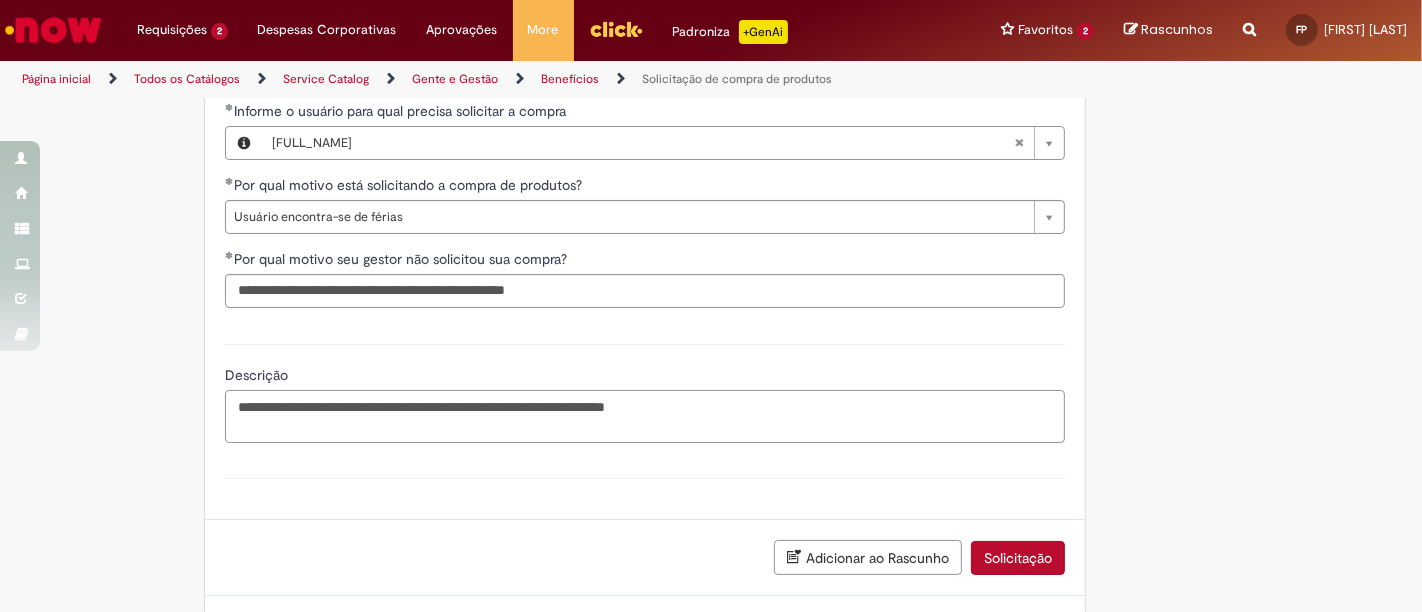 paste on "**********" 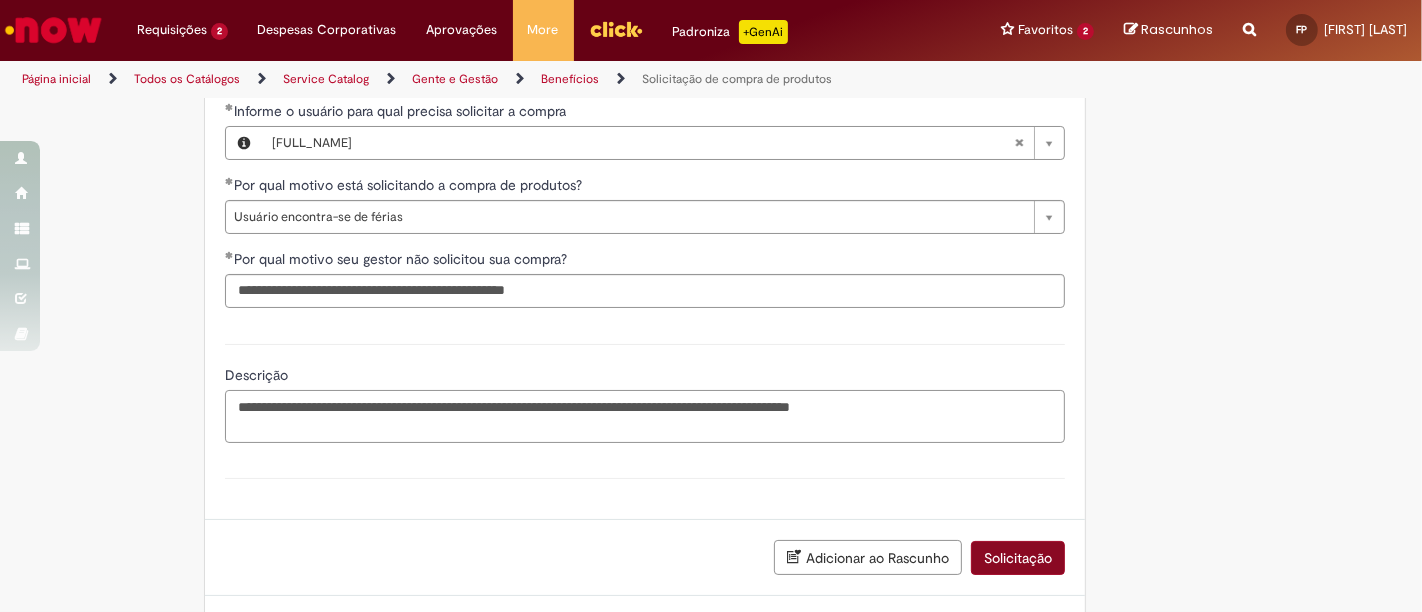 type on "**********" 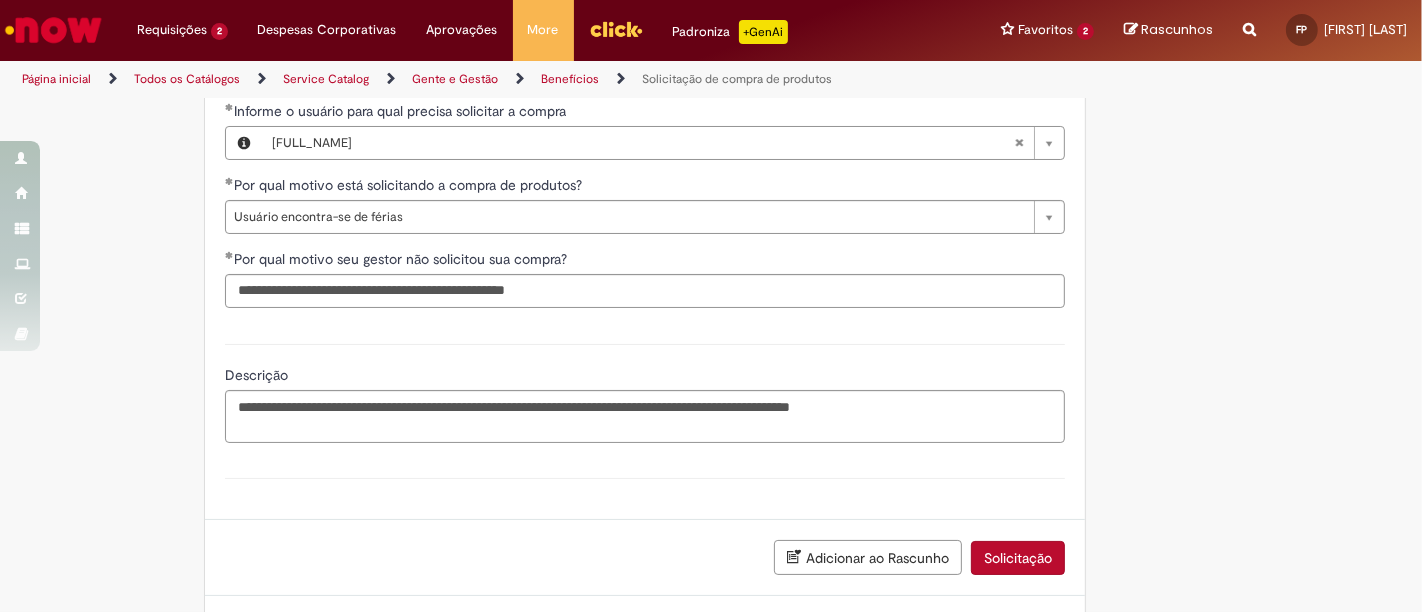 click on "Solicitação" at bounding box center [1018, 558] 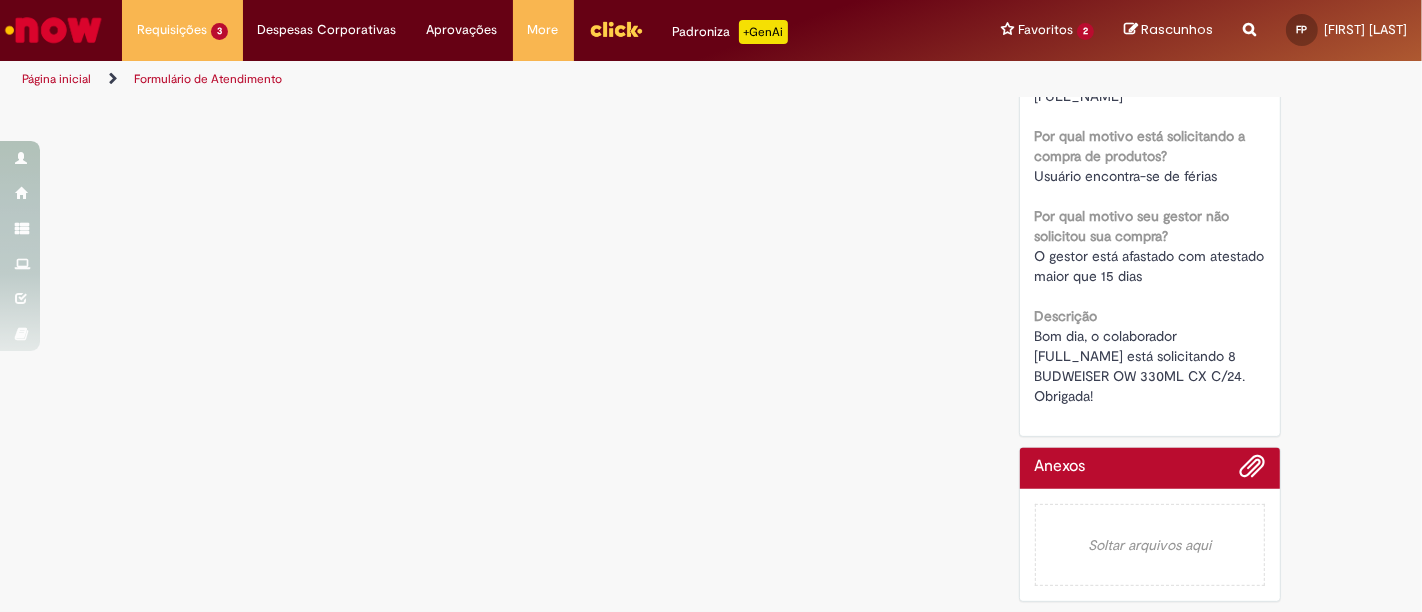 scroll, scrollTop: 0, scrollLeft: 0, axis: both 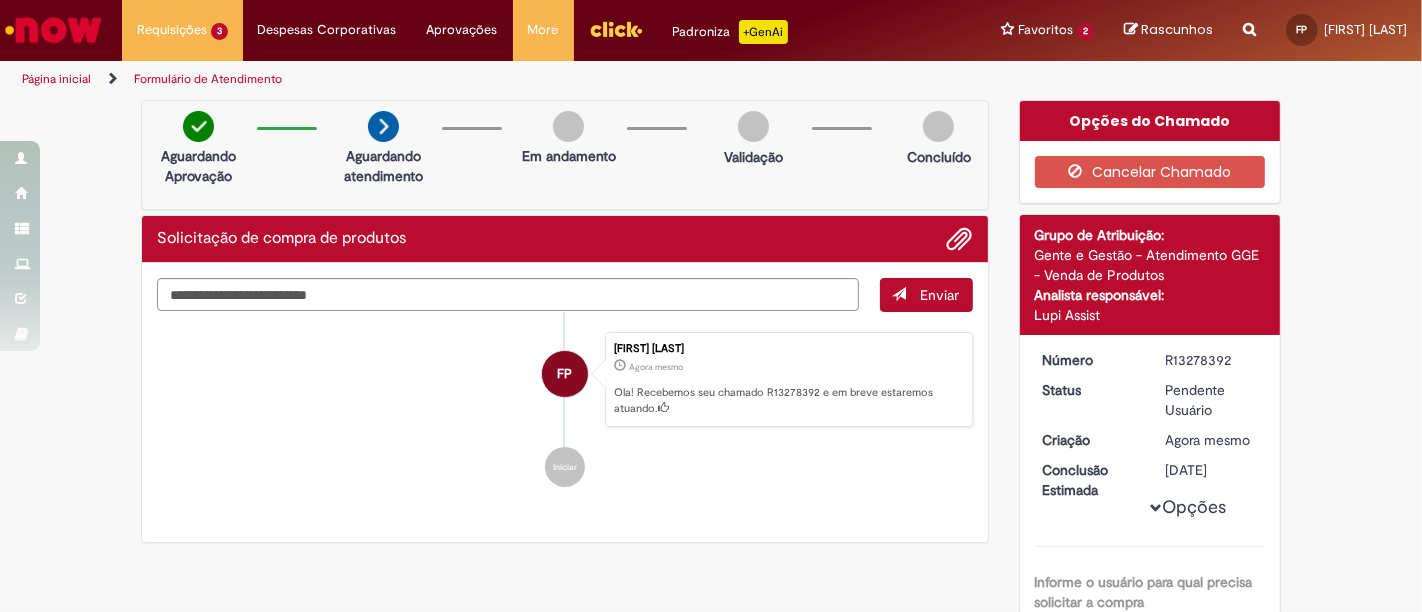 click on "Página inicial" at bounding box center (56, 79) 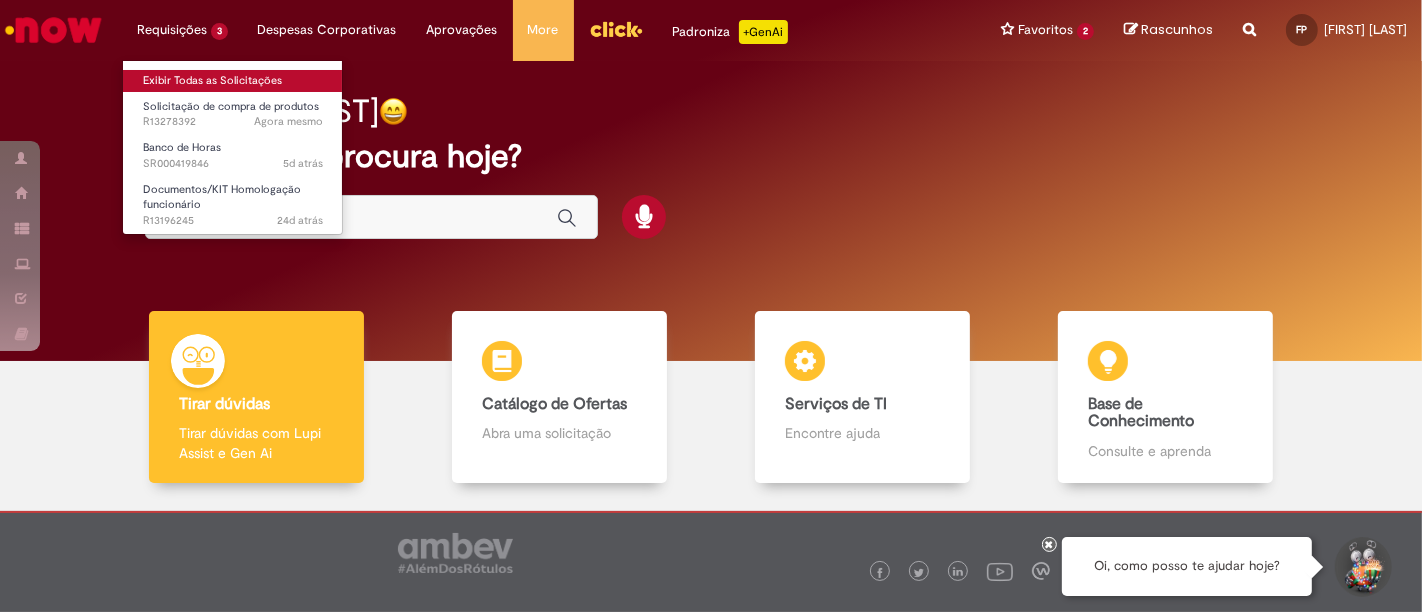 click on "Exibir Todas as Solicitações" at bounding box center [233, 81] 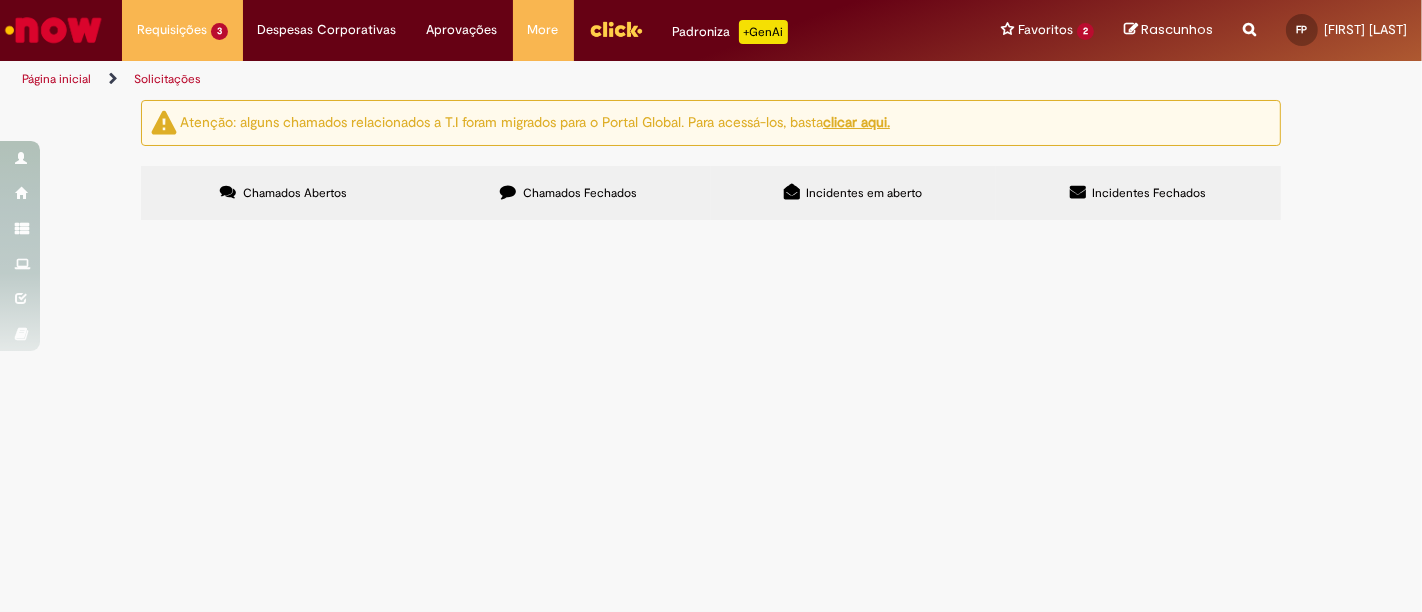 click on "Bom dia, o colaborador [FULL_NAME] está solicitando 8 BUDWEISER OW 330ML CX C/24. Obrigada!" at bounding box center (0, 0) 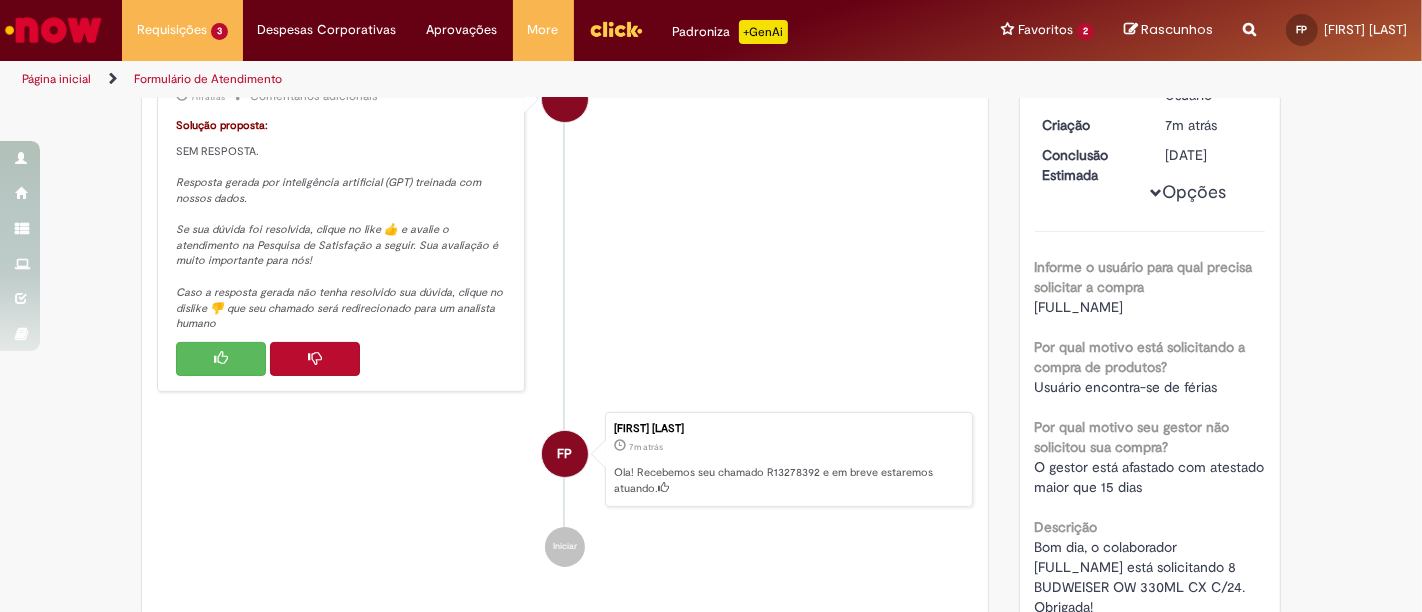 scroll, scrollTop: 333, scrollLeft: 0, axis: vertical 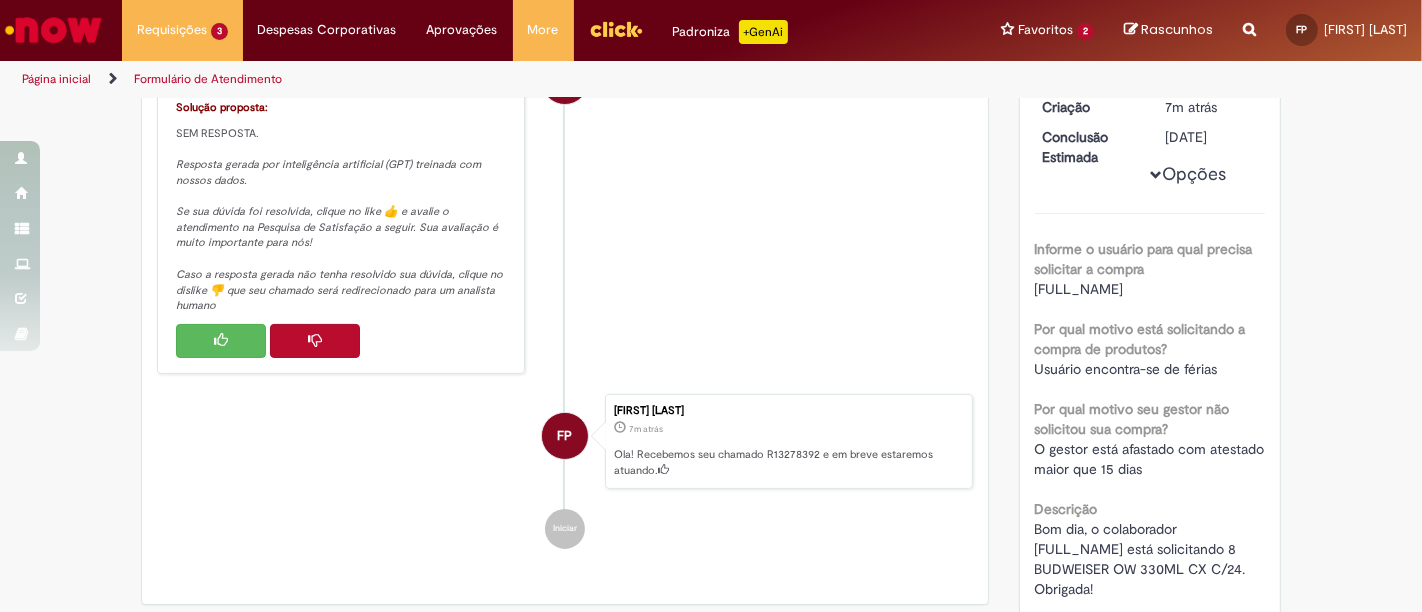 drag, startPoint x: 317, startPoint y: 347, endPoint x: 317, endPoint y: 358, distance: 11 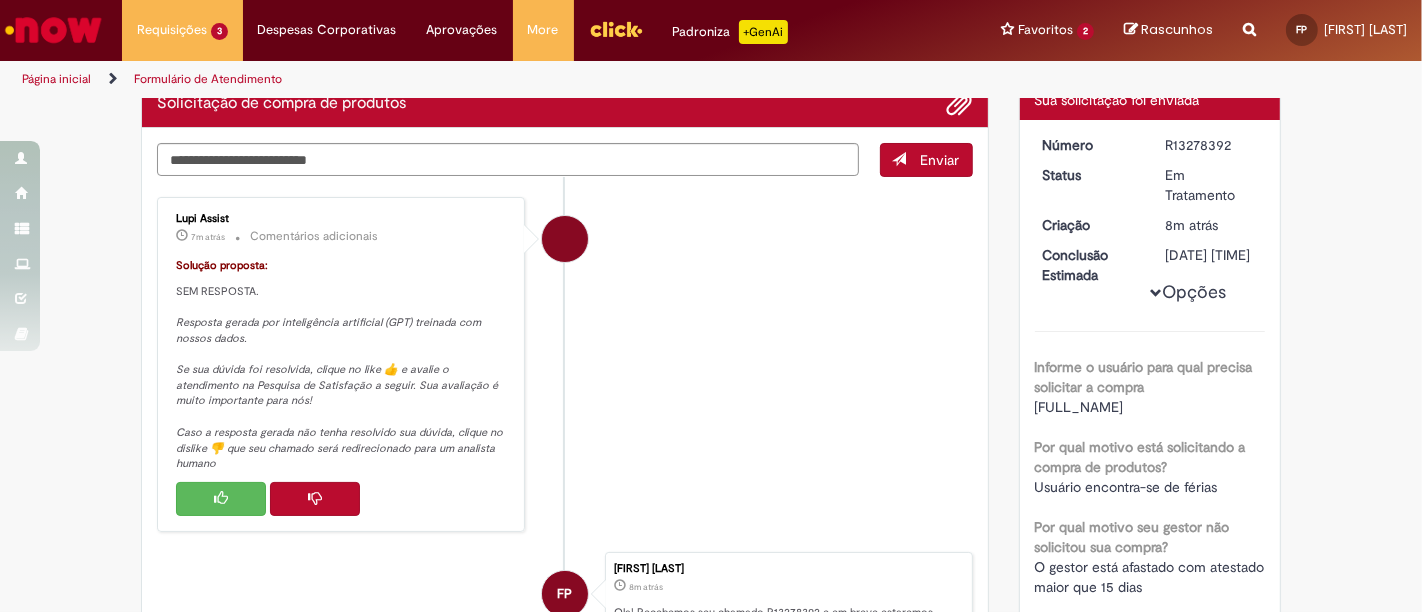 scroll, scrollTop: 71, scrollLeft: 0, axis: vertical 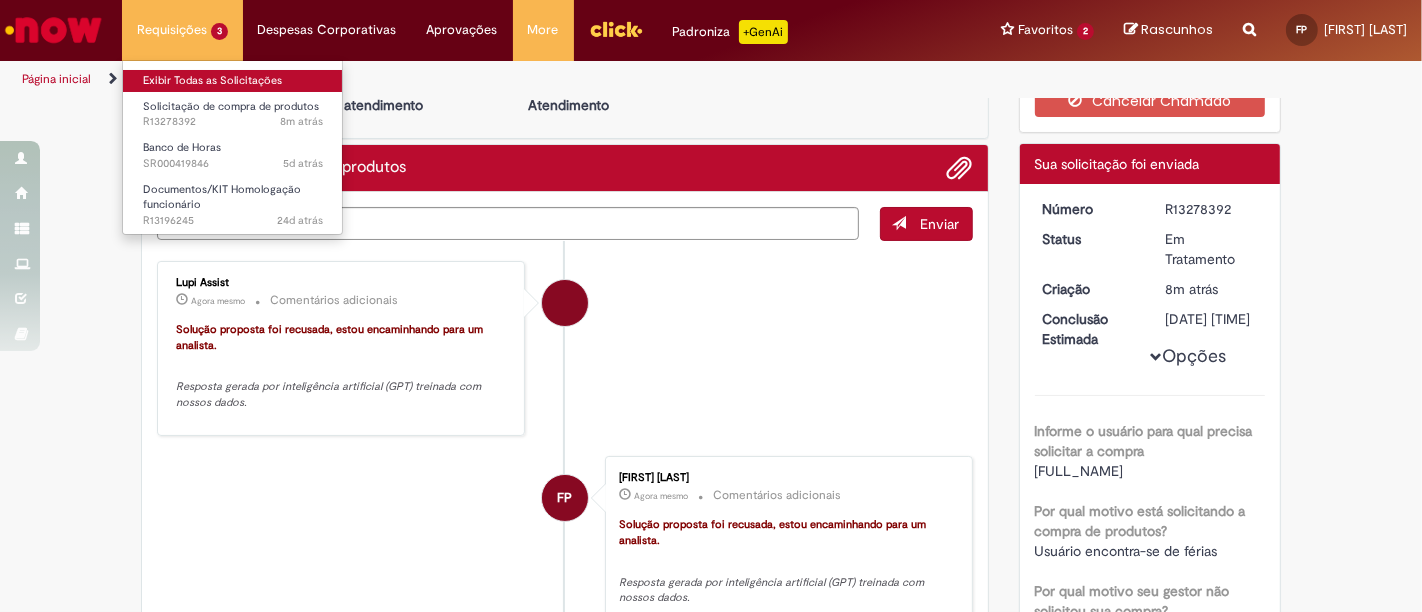 click on "Exibir Todas as Solicitações" at bounding box center [233, 81] 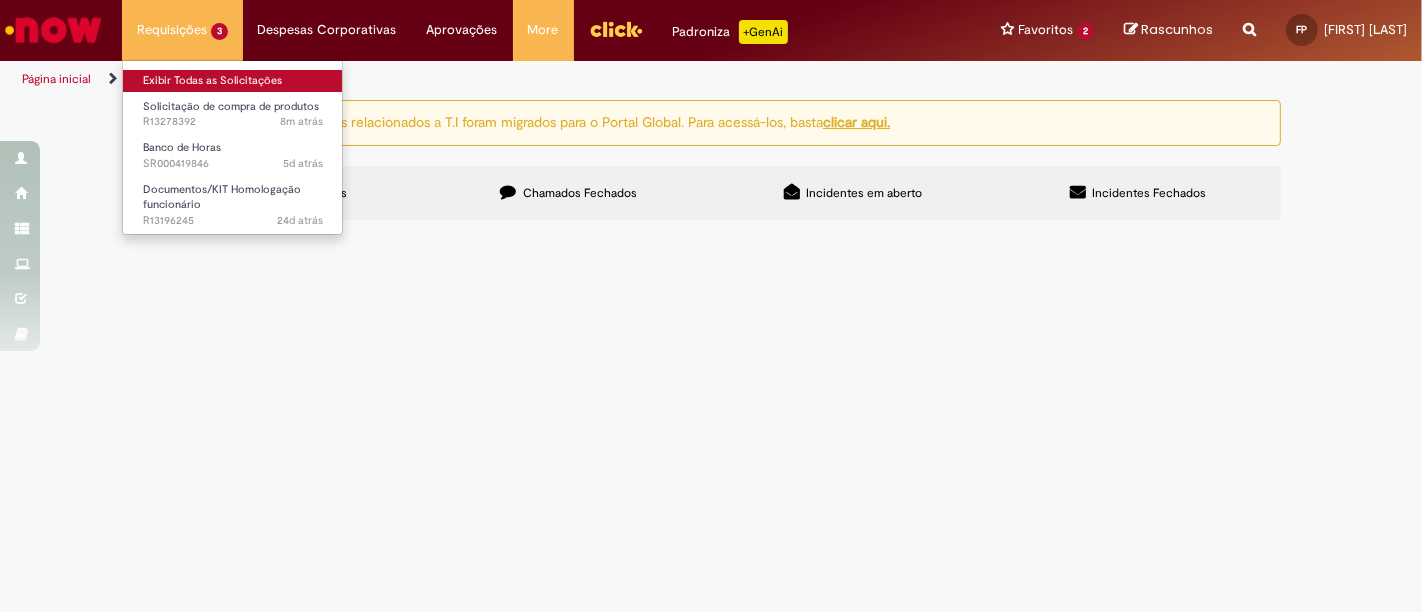 scroll, scrollTop: 0, scrollLeft: 0, axis: both 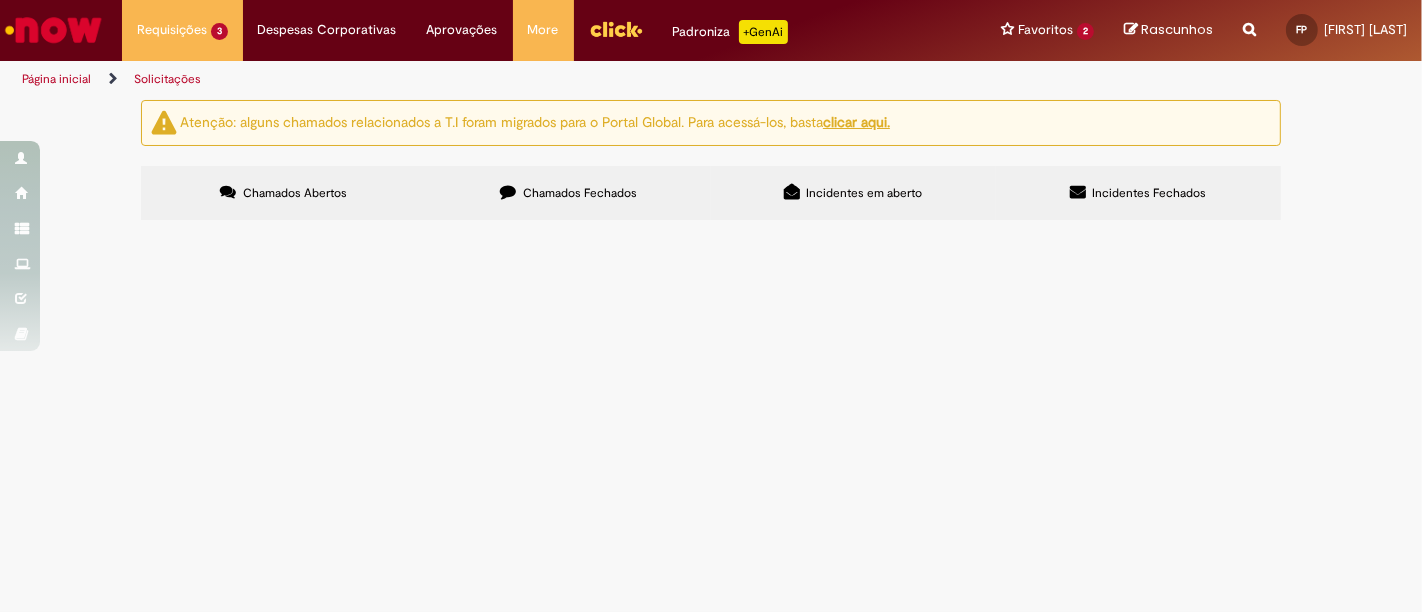 click on "Bom dia! O ex colaborador [FULL_NAME] entrou em contato solicitando uma nova chave de saque do FGTS, pode ajudar? Obrigada!!" at bounding box center [0, 0] 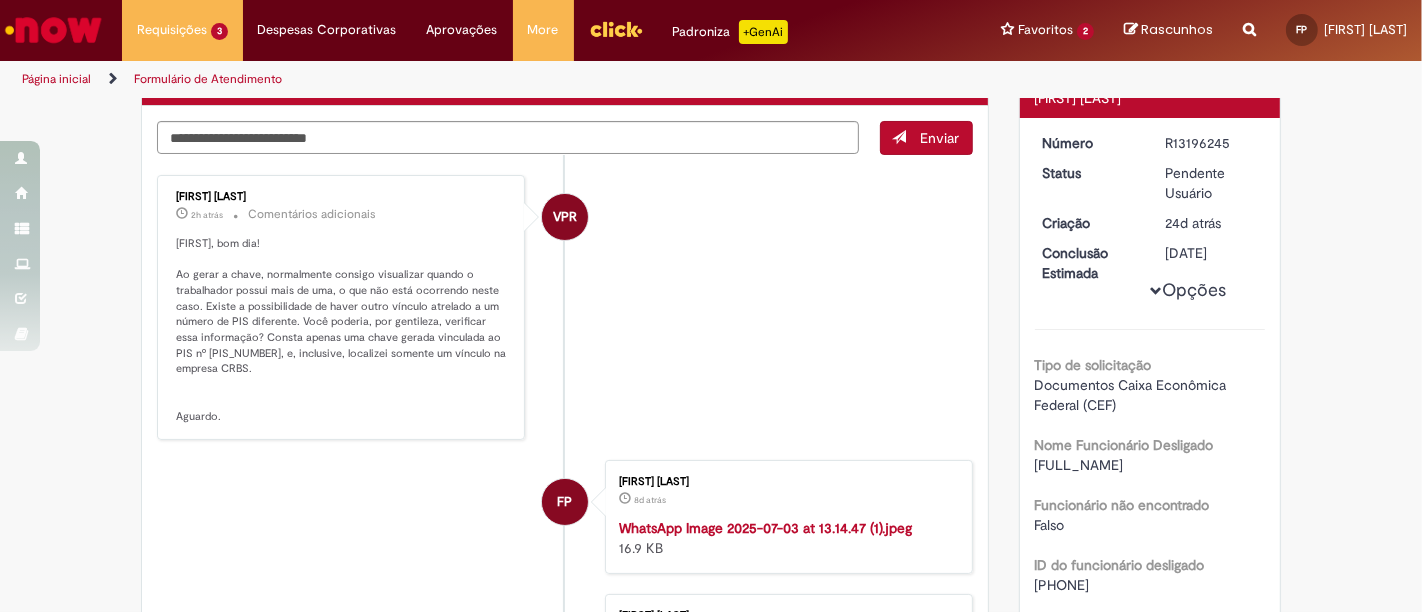 scroll, scrollTop: 111, scrollLeft: 0, axis: vertical 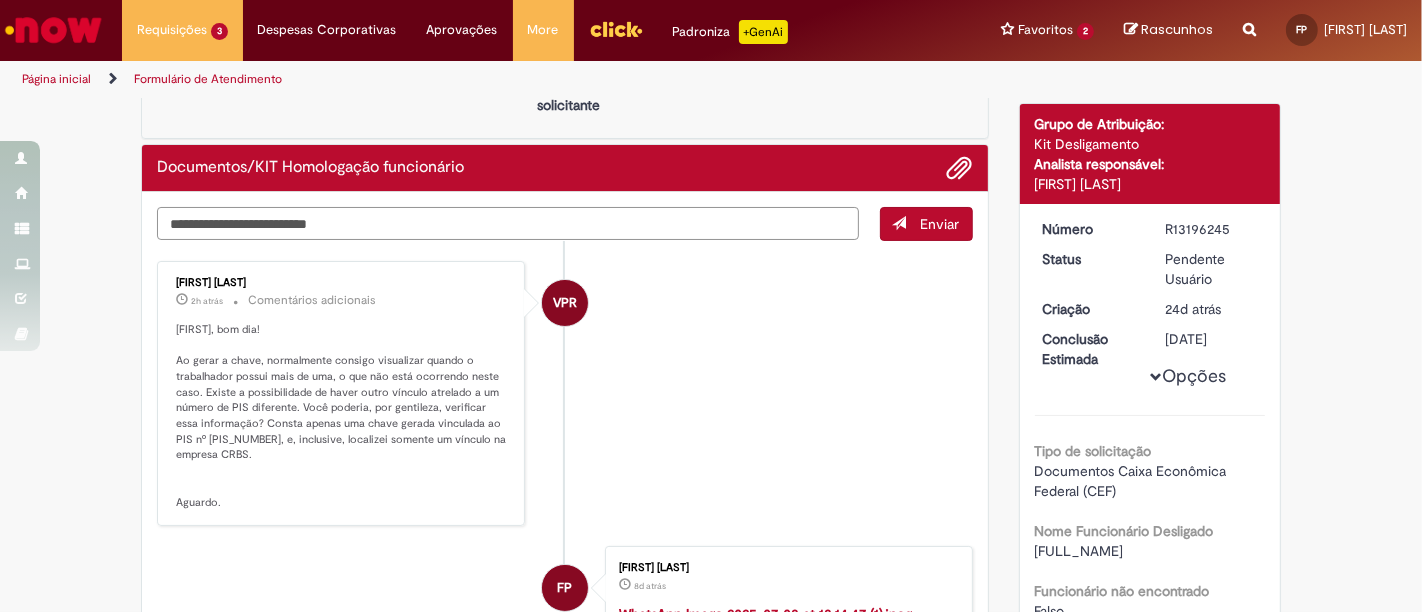 click at bounding box center [508, 223] 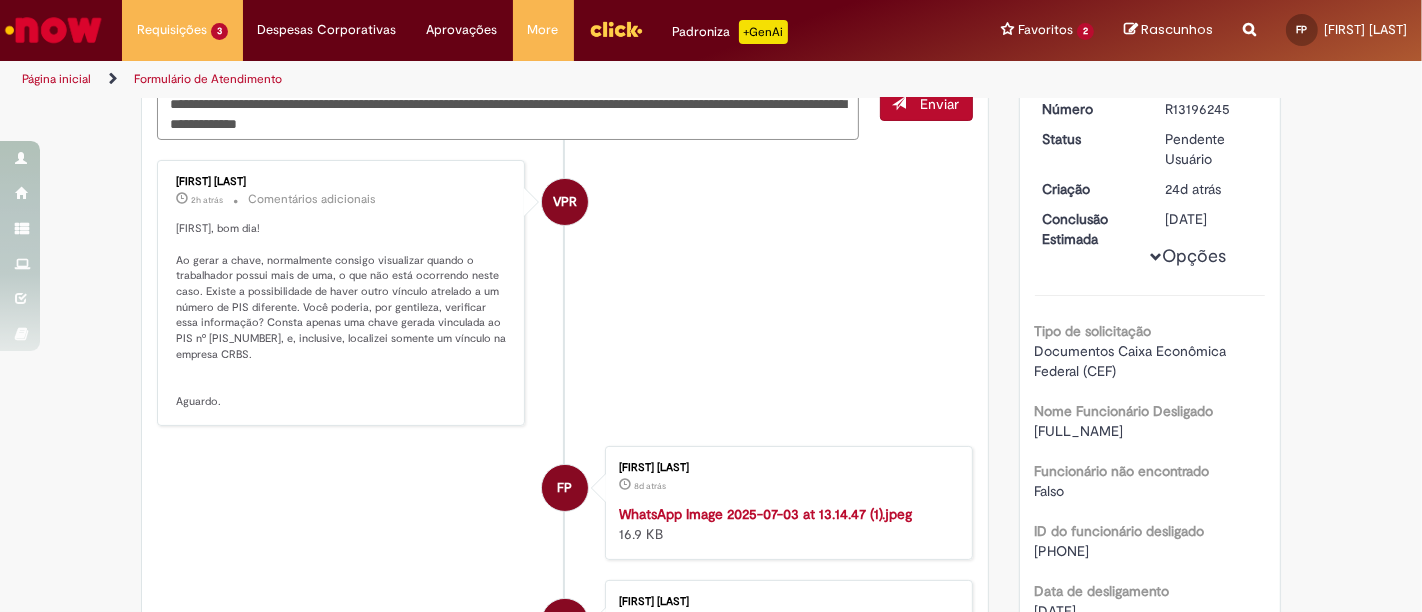 scroll, scrollTop: 666, scrollLeft: 0, axis: vertical 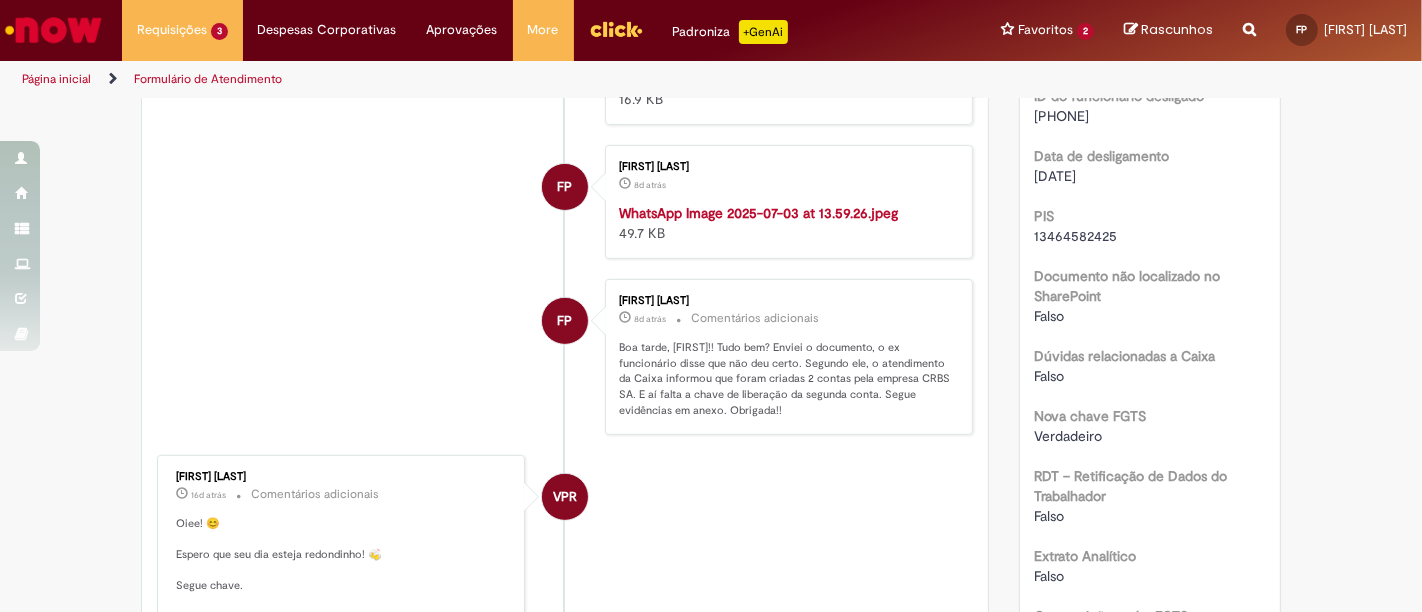click at bounding box center (785, 203) 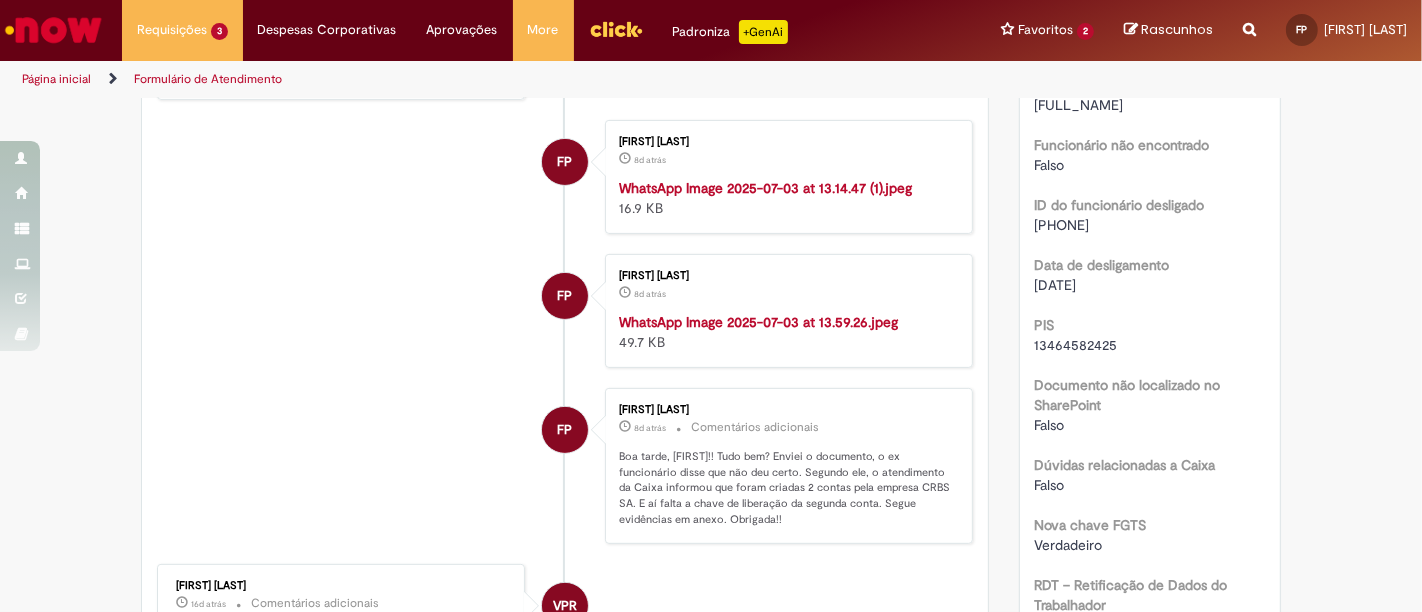 scroll, scrollTop: 555, scrollLeft: 0, axis: vertical 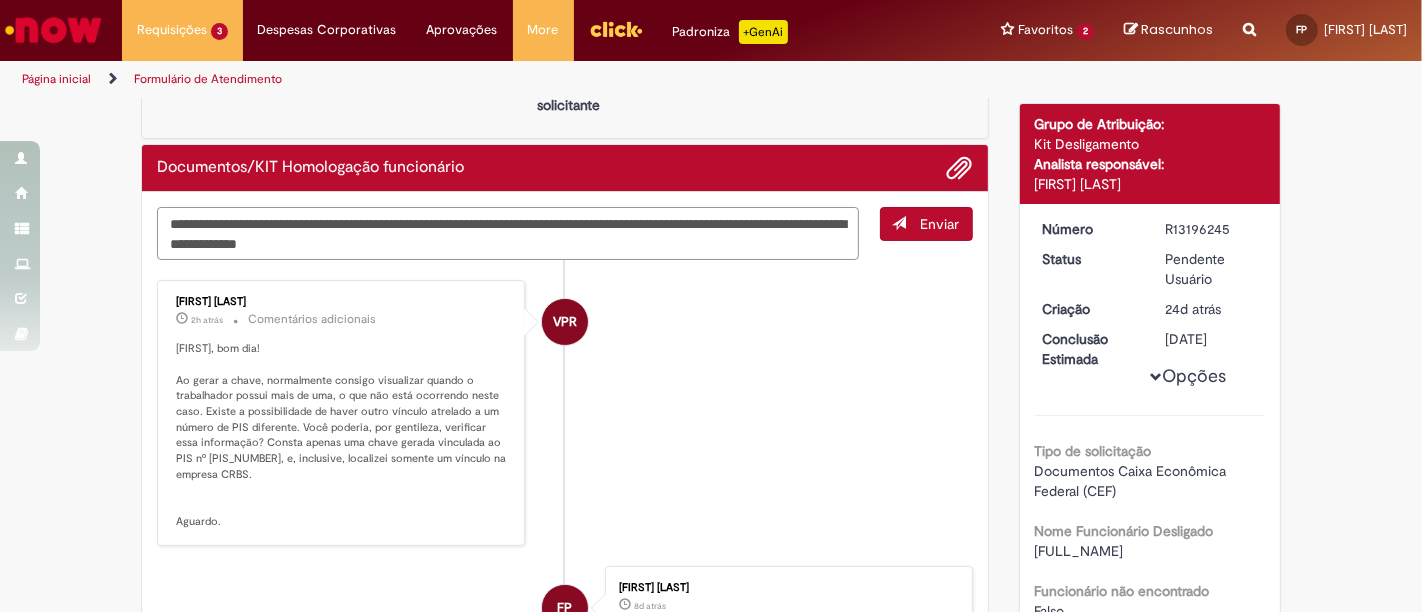 click on "**********" at bounding box center [508, 233] 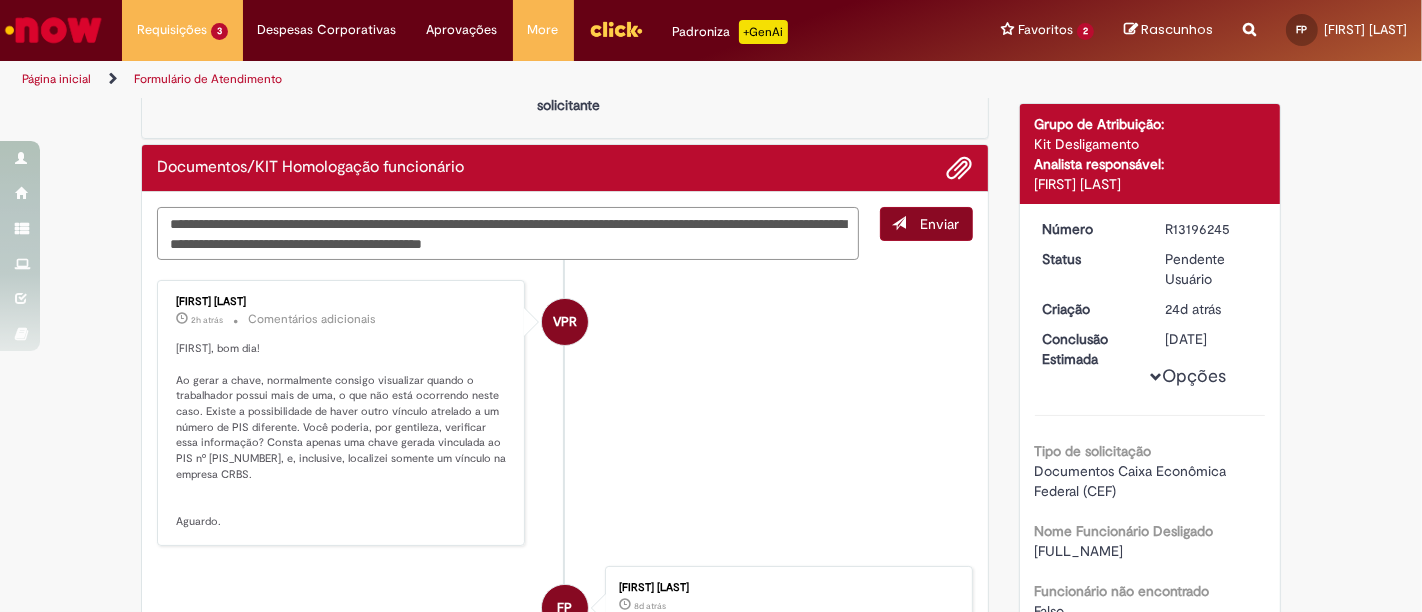 type on "**********" 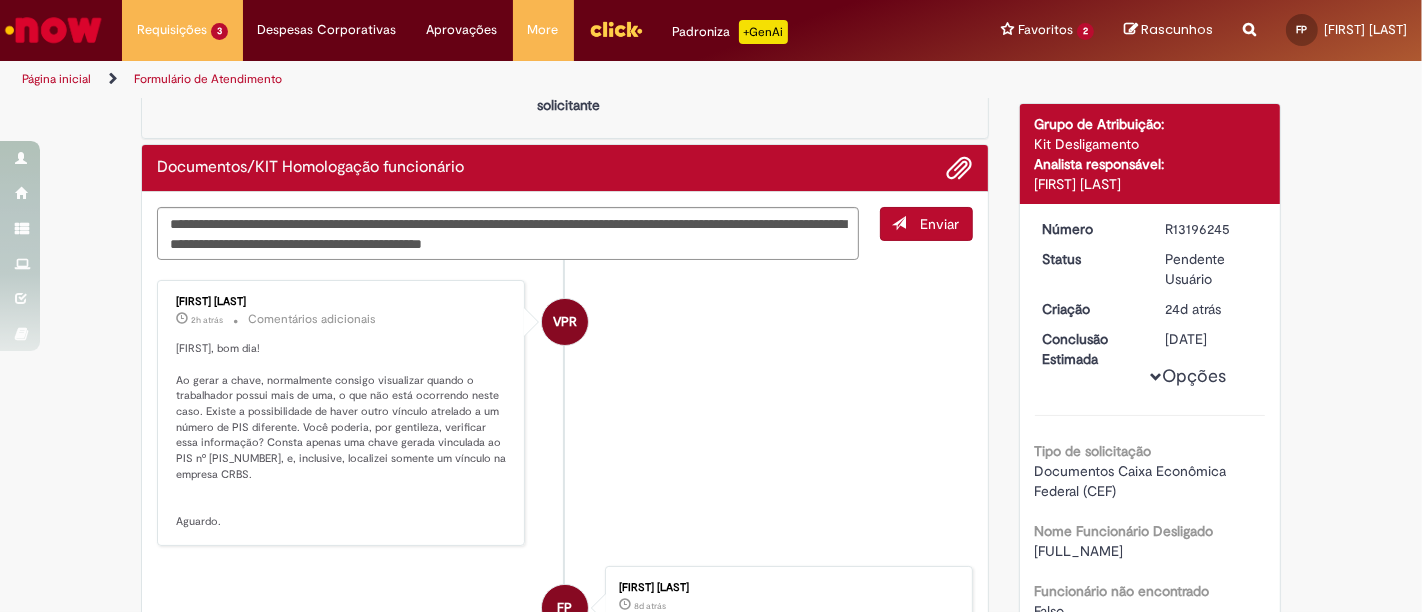 click on "Enviar" at bounding box center (926, 224) 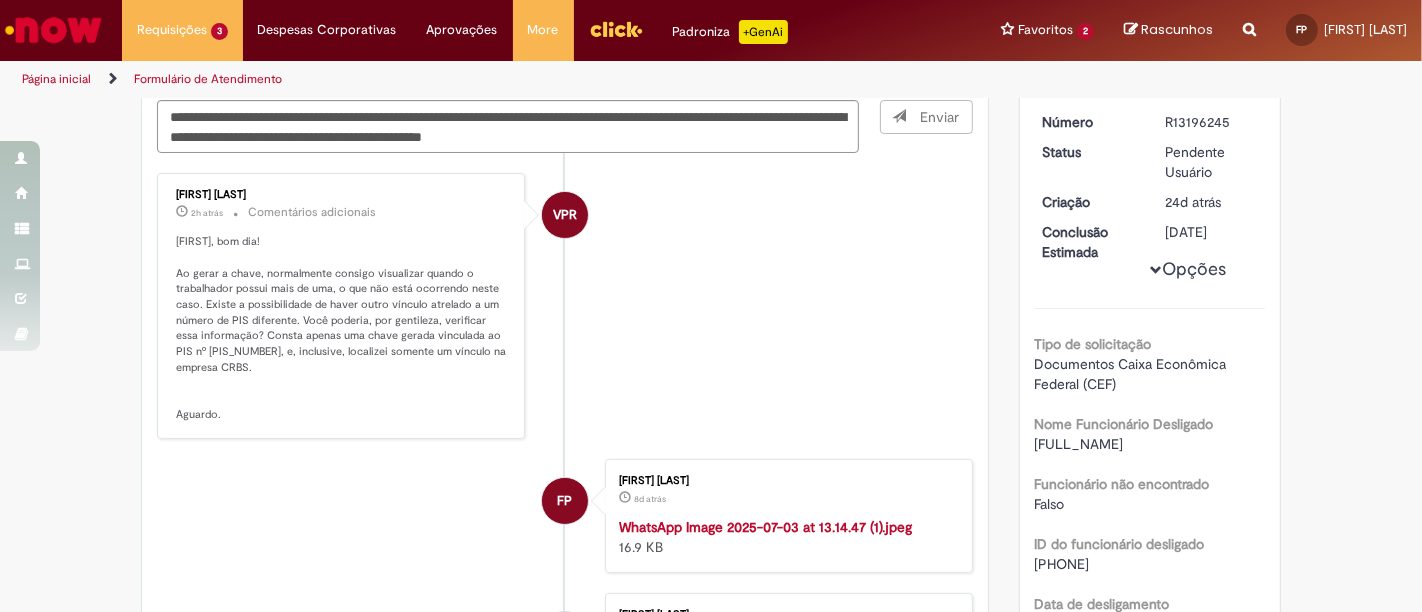 type 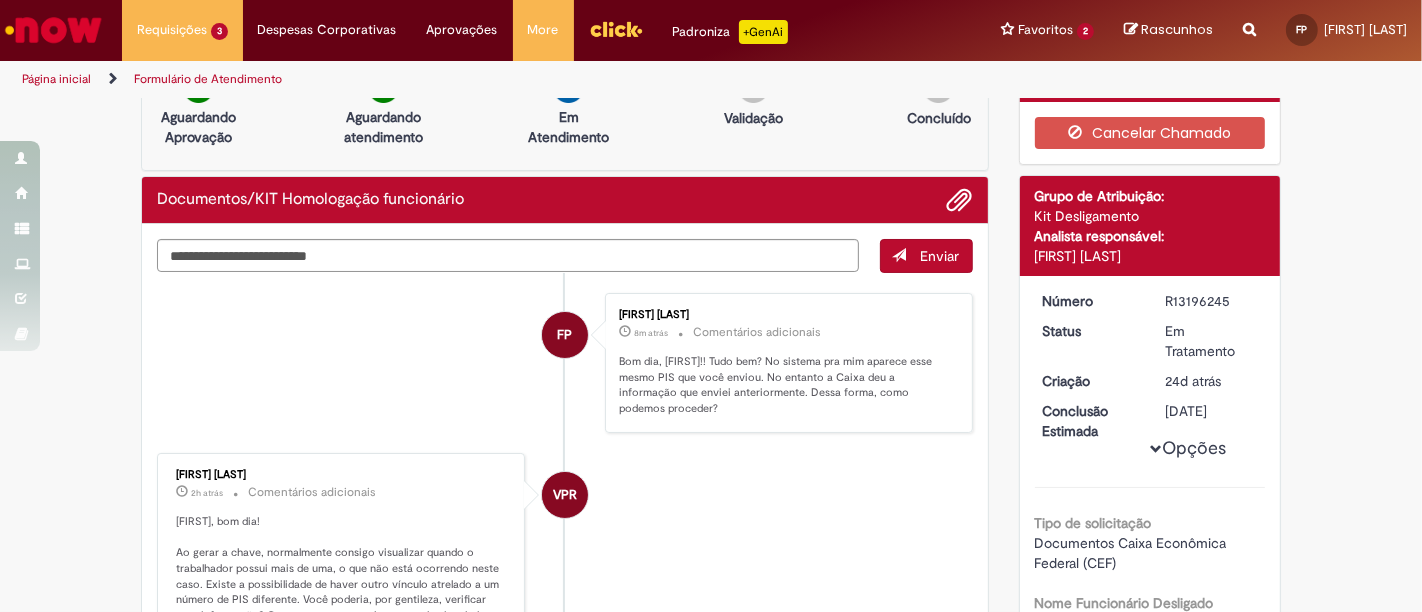 scroll, scrollTop: 0, scrollLeft: 0, axis: both 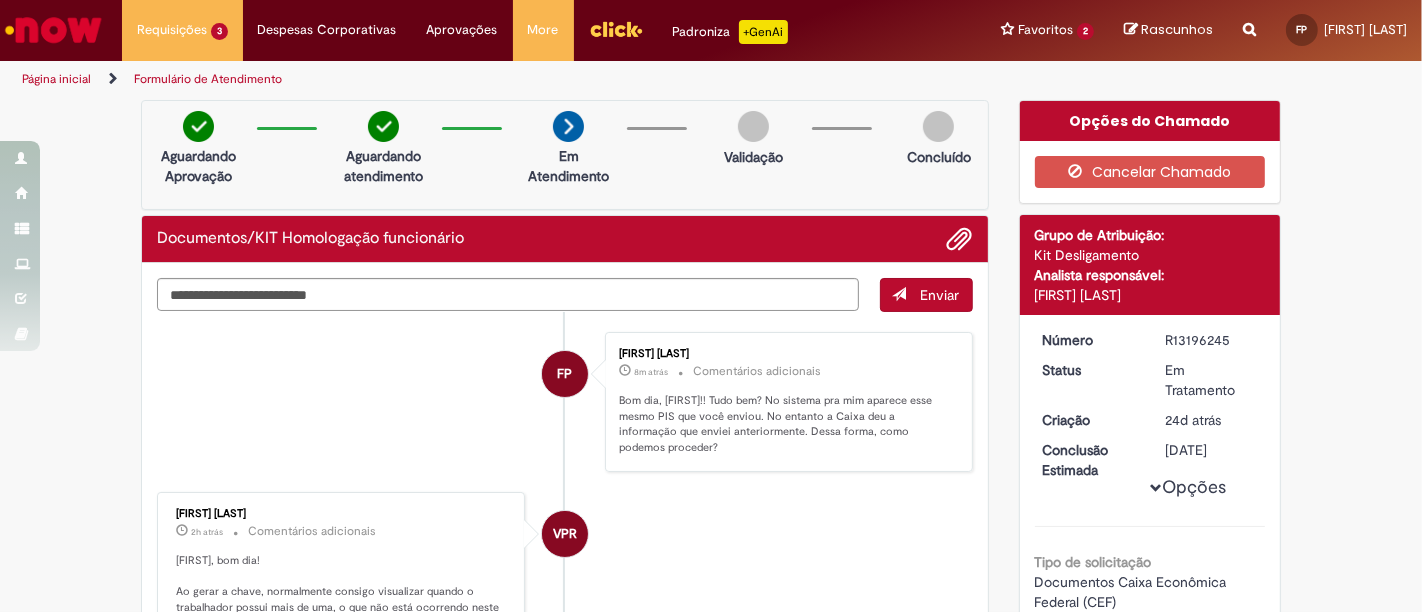 click on "Página inicial" at bounding box center [56, 79] 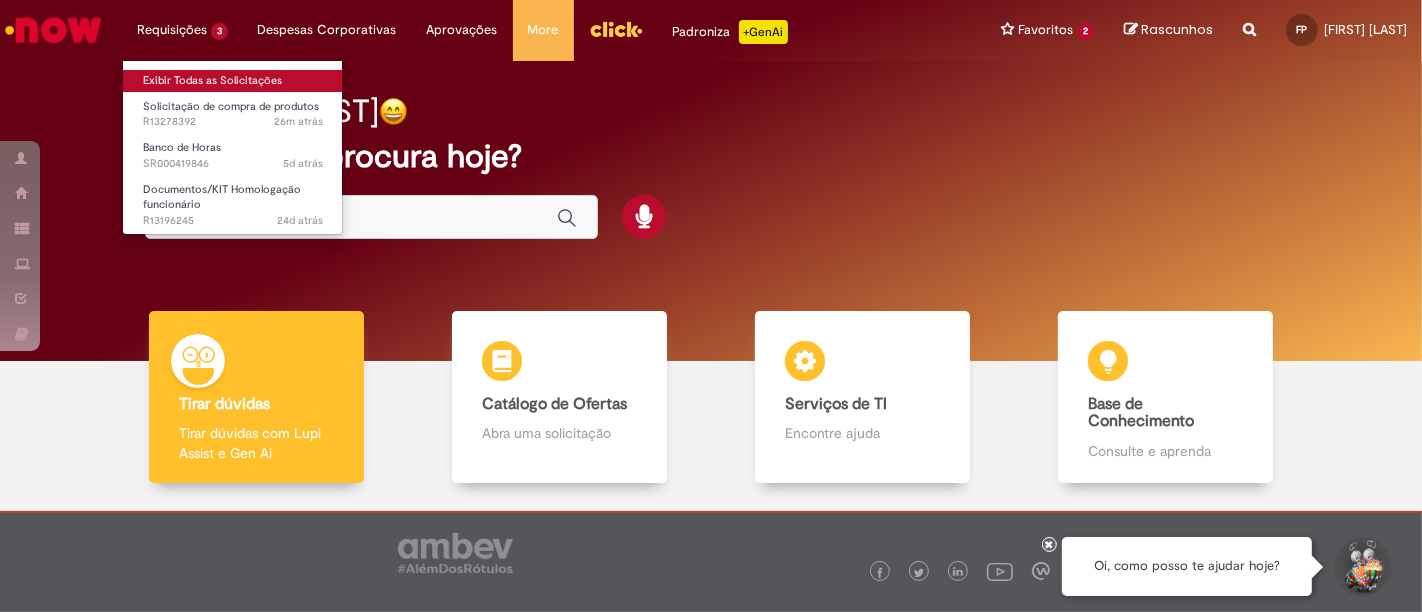click on "Exibir Todas as Solicitações" at bounding box center (233, 81) 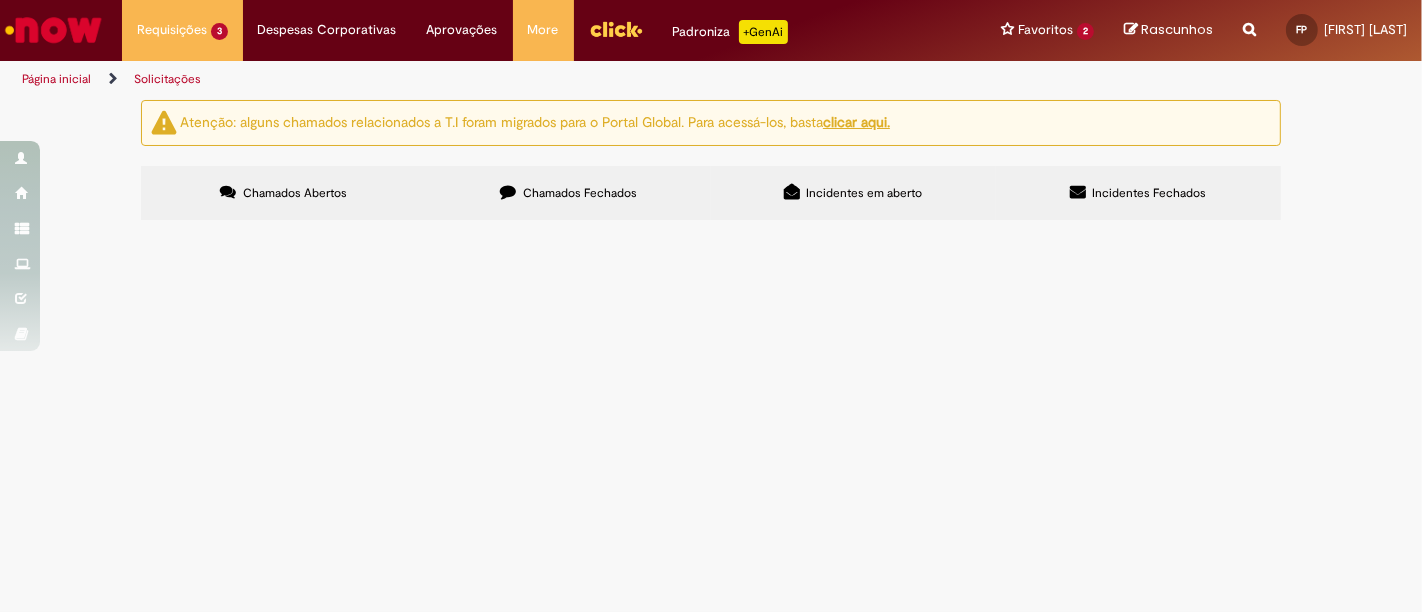 click on "Atenção: alguns chamados relacionados a T.I foram migrados para o Portal Global. Para acessá-los, basta  clicar aqui.
Chamados Abertos     Chamados Fechados     Incidentes em aberto     Incidentes Fechados
Itens solicitados
Exportar como PDF Exportar como Excel Exportar como CSV
Itens solicitados
Número
Oferta
Descrição
Fase
Status
R13278392       Solicitação de compra de produtos       Bom dia, o colaborador [FULL_NAME] está solicitando 8 BUDWEISER OW 330ML CX C/24. Obrigada!
Em Tratamento
R13196245" at bounding box center (711, 163) 